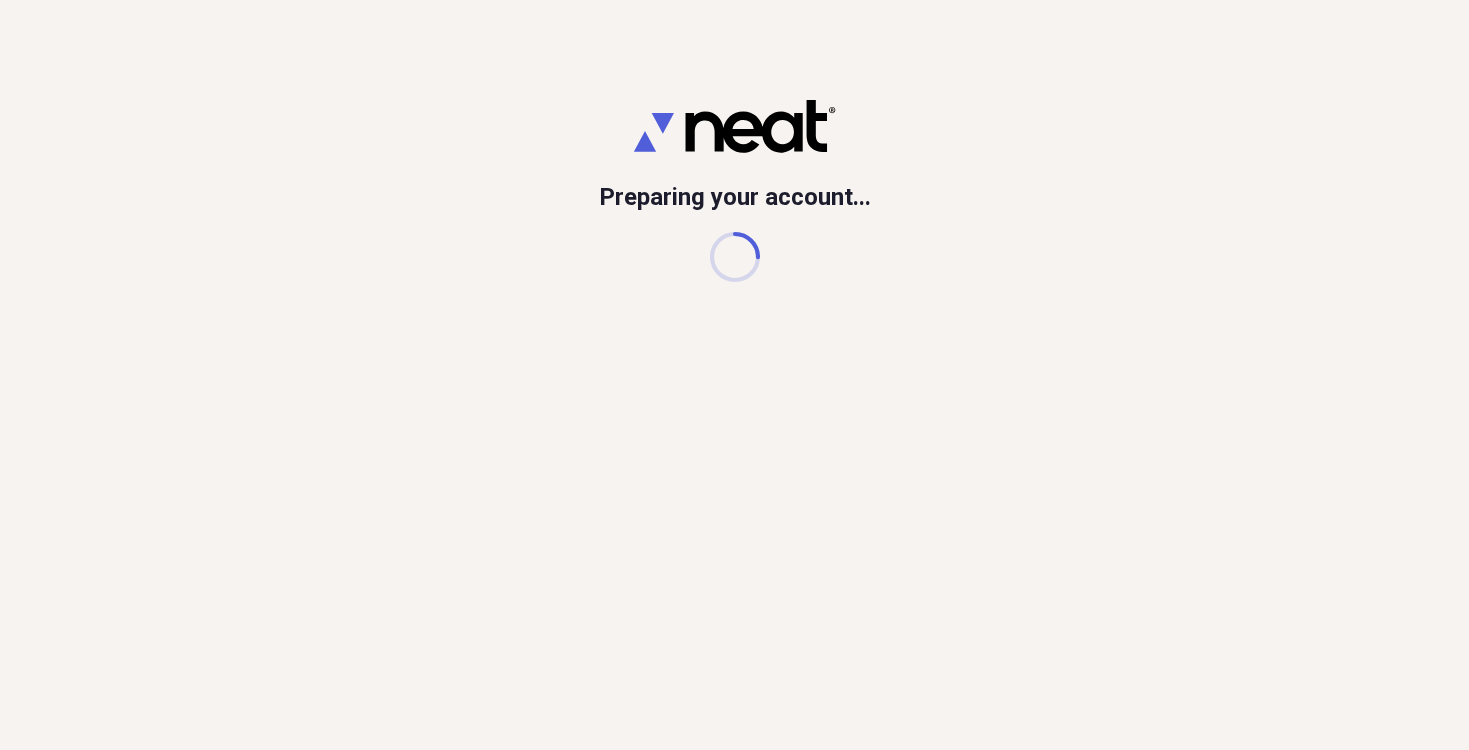 scroll, scrollTop: 0, scrollLeft: 0, axis: both 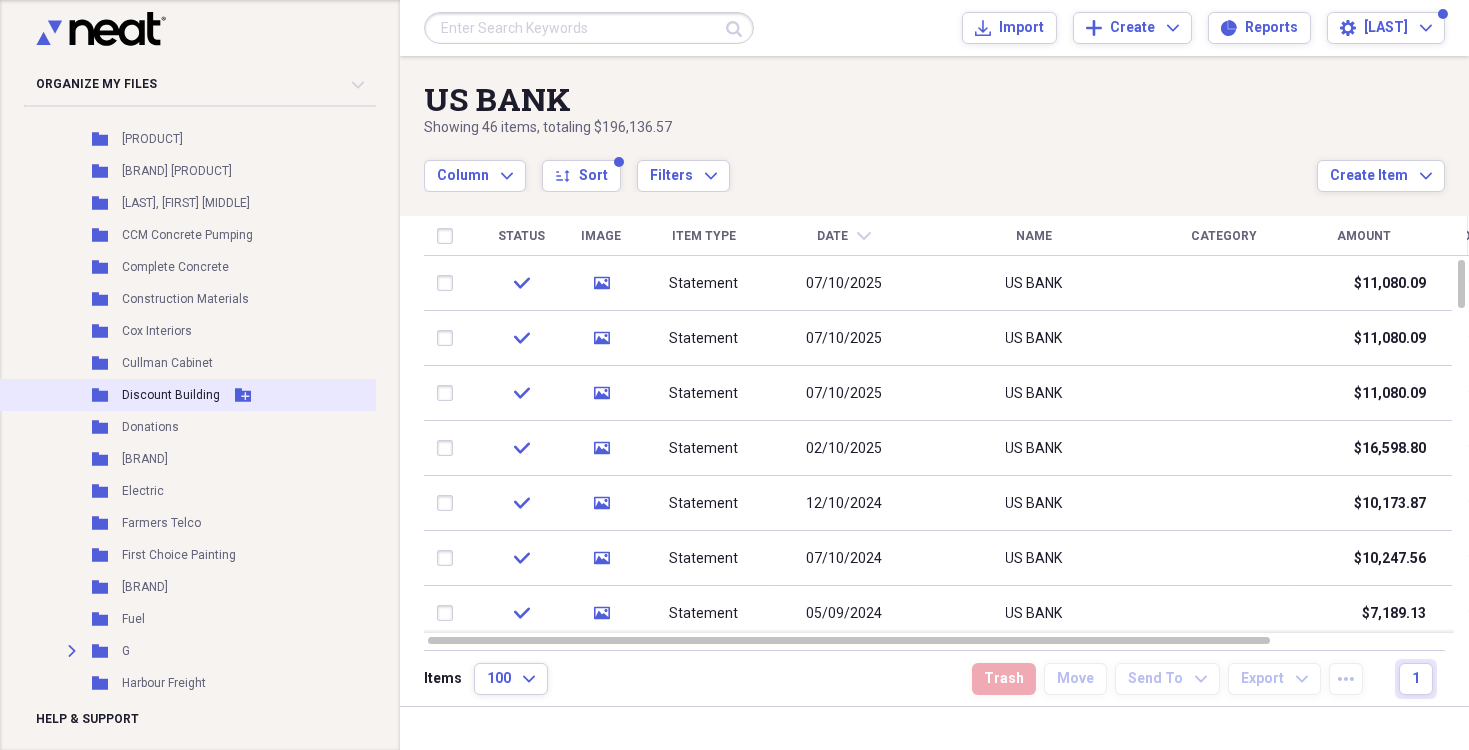 click on "Discount Building" at bounding box center (171, 395) 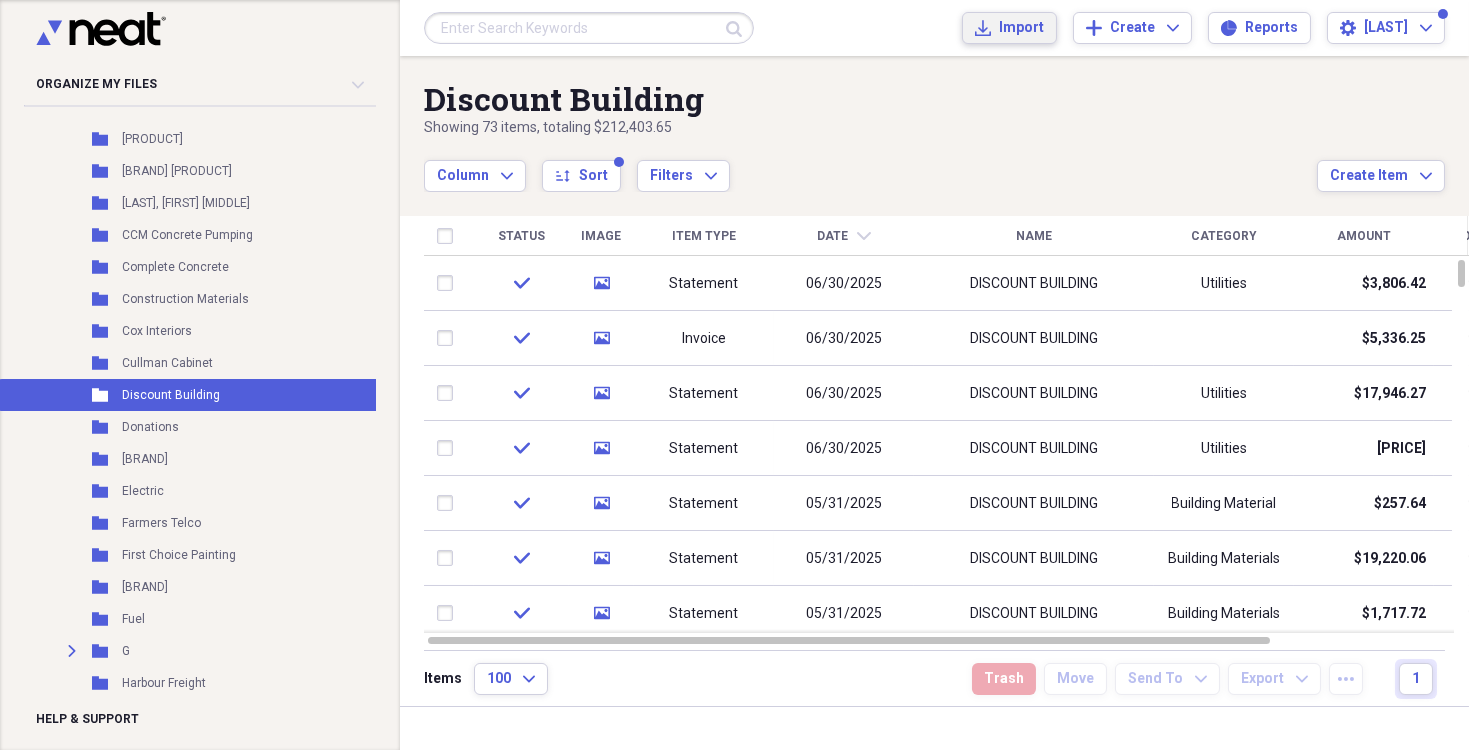 click on "Import" 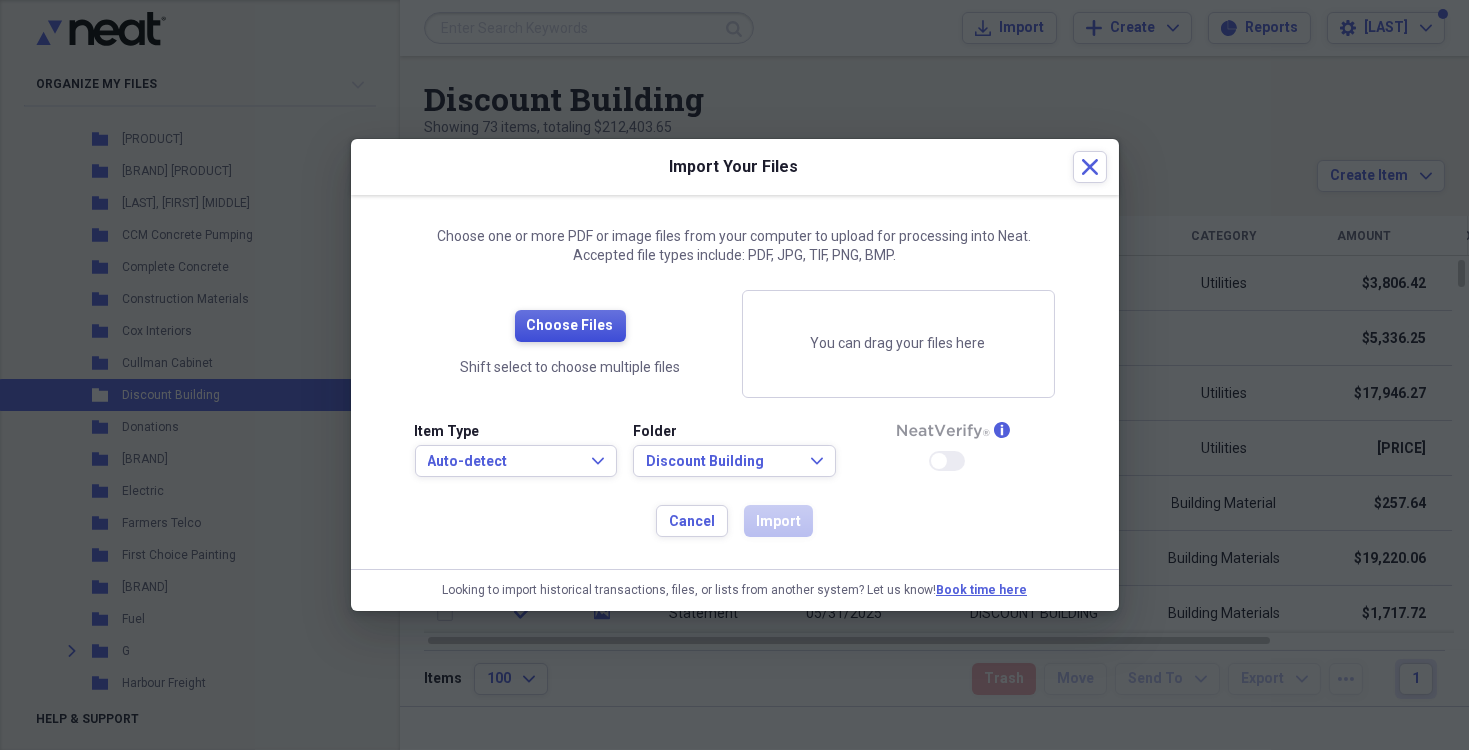 click on "Choose Files" at bounding box center (570, 326) 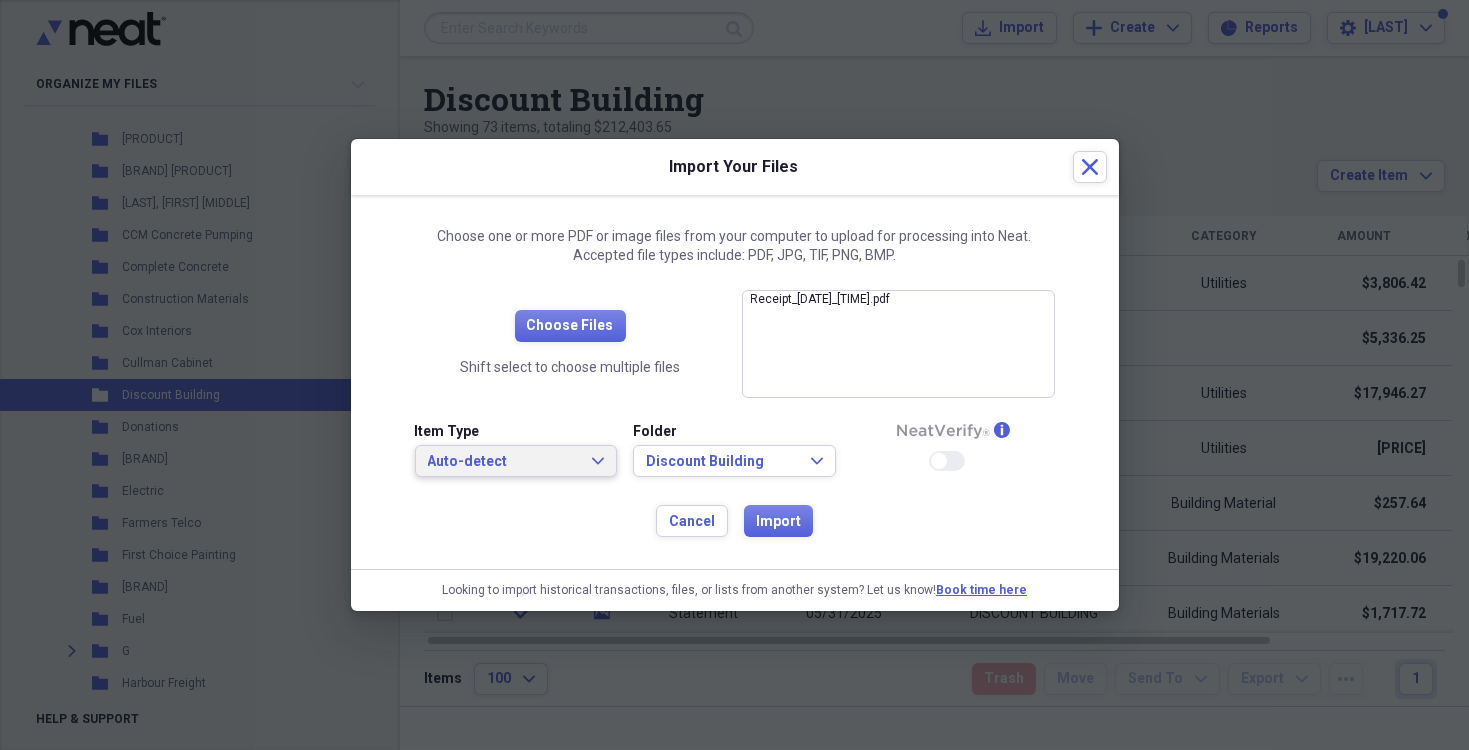 click on "Expand" 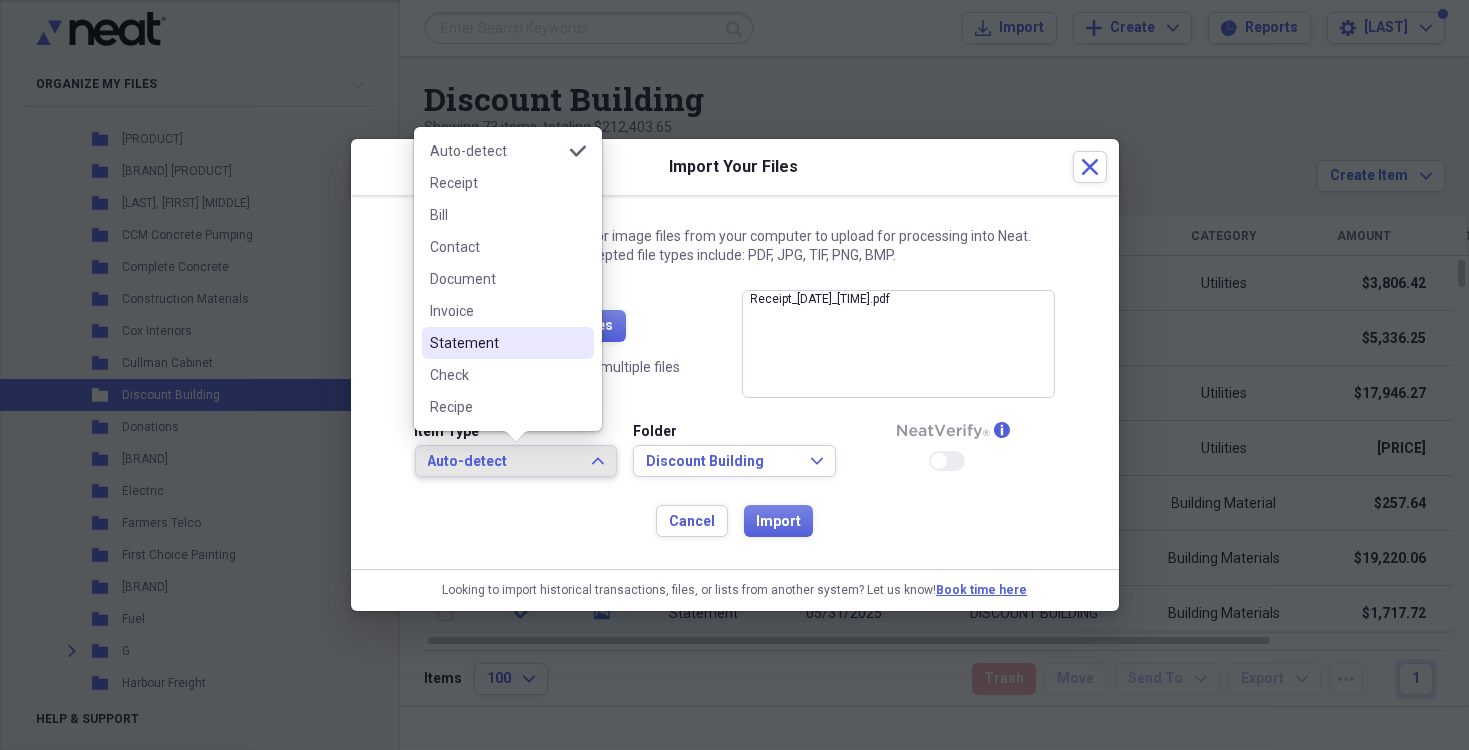 click on "Statement" at bounding box center (496, 343) 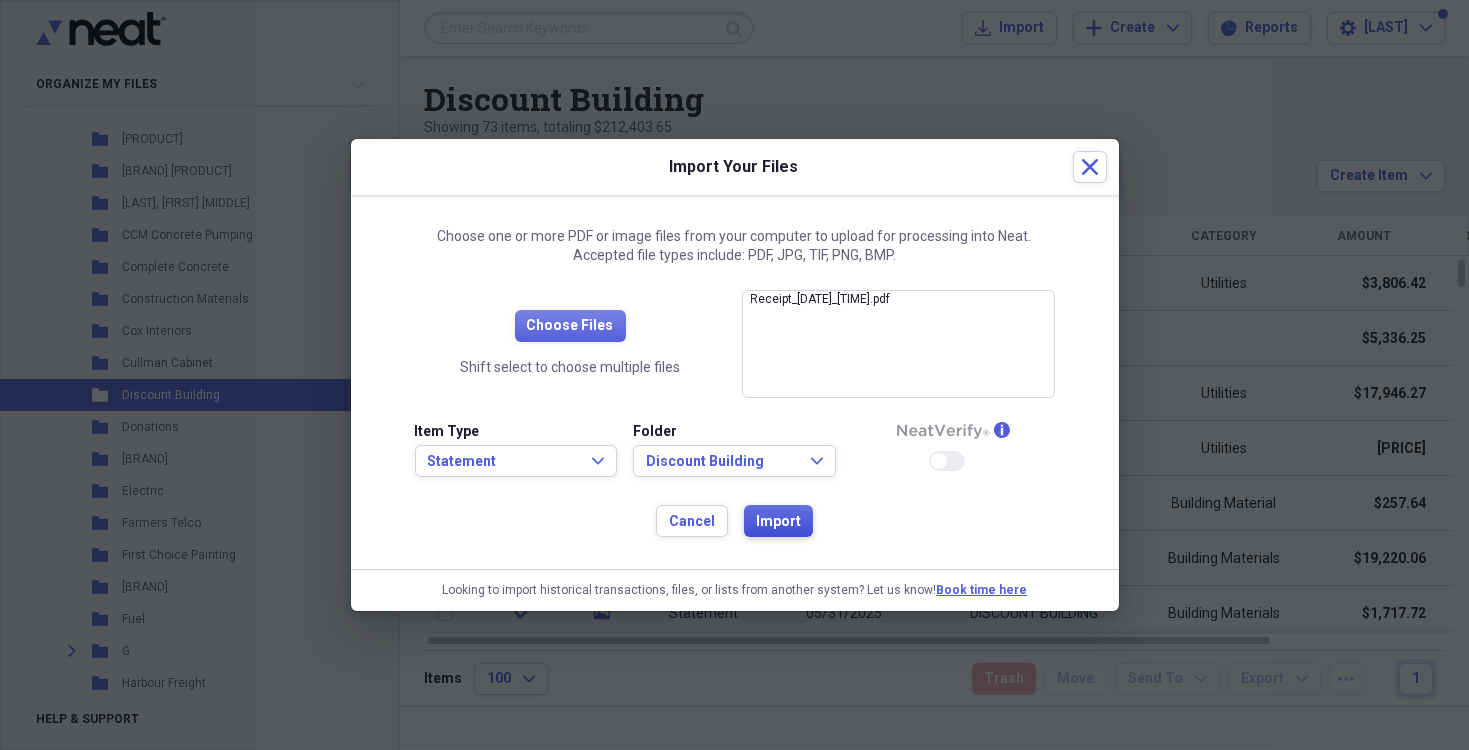 click on "Import" at bounding box center [778, 522] 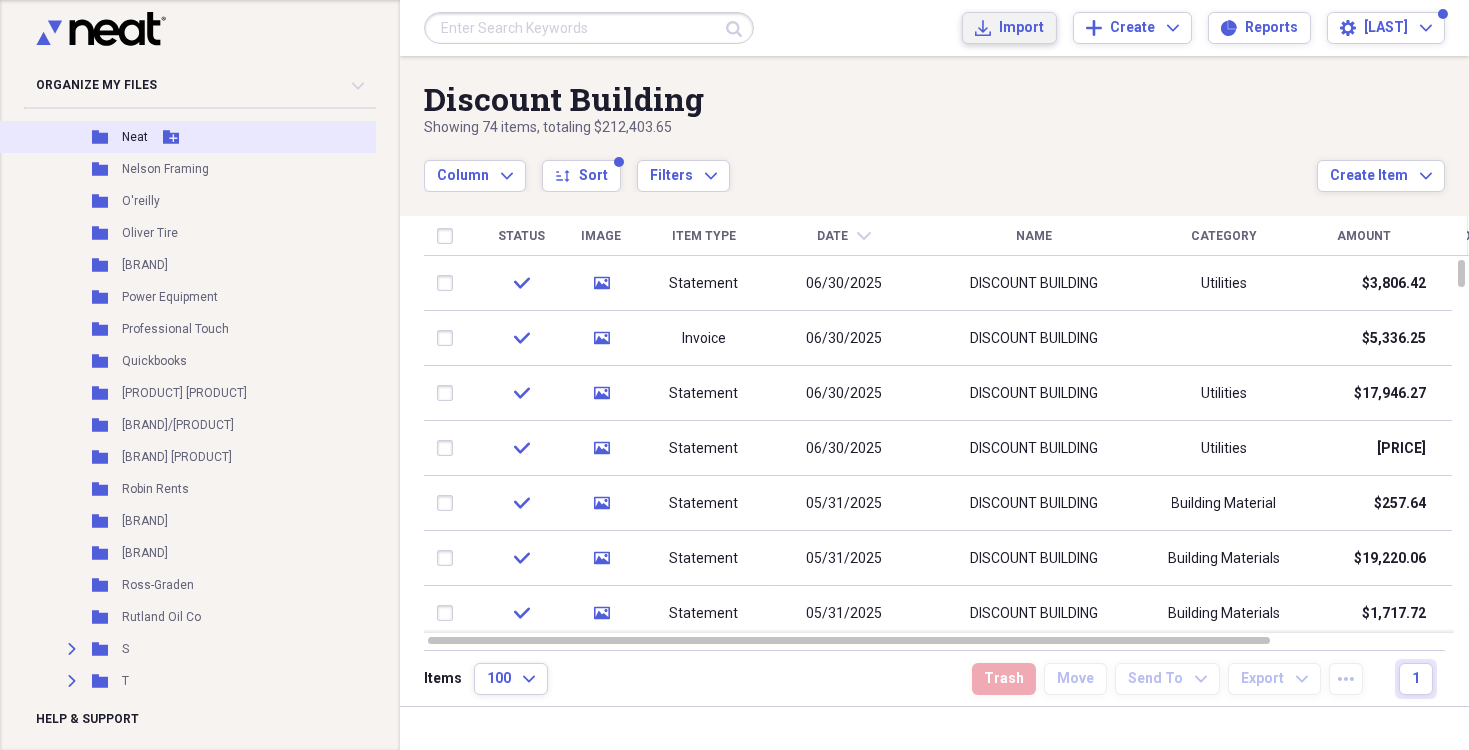 scroll, scrollTop: 2400, scrollLeft: 0, axis: vertical 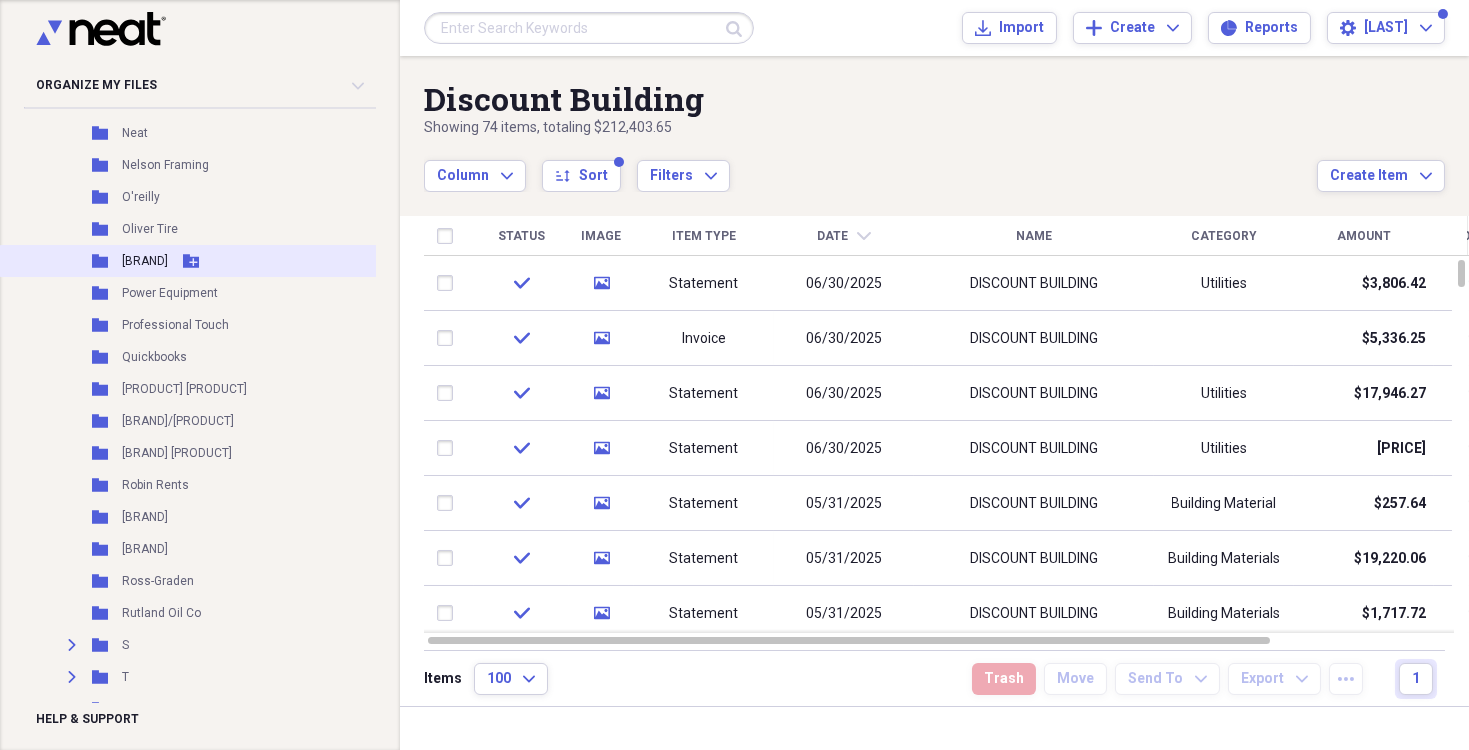 click on "[BRAND]" at bounding box center (145, 261) 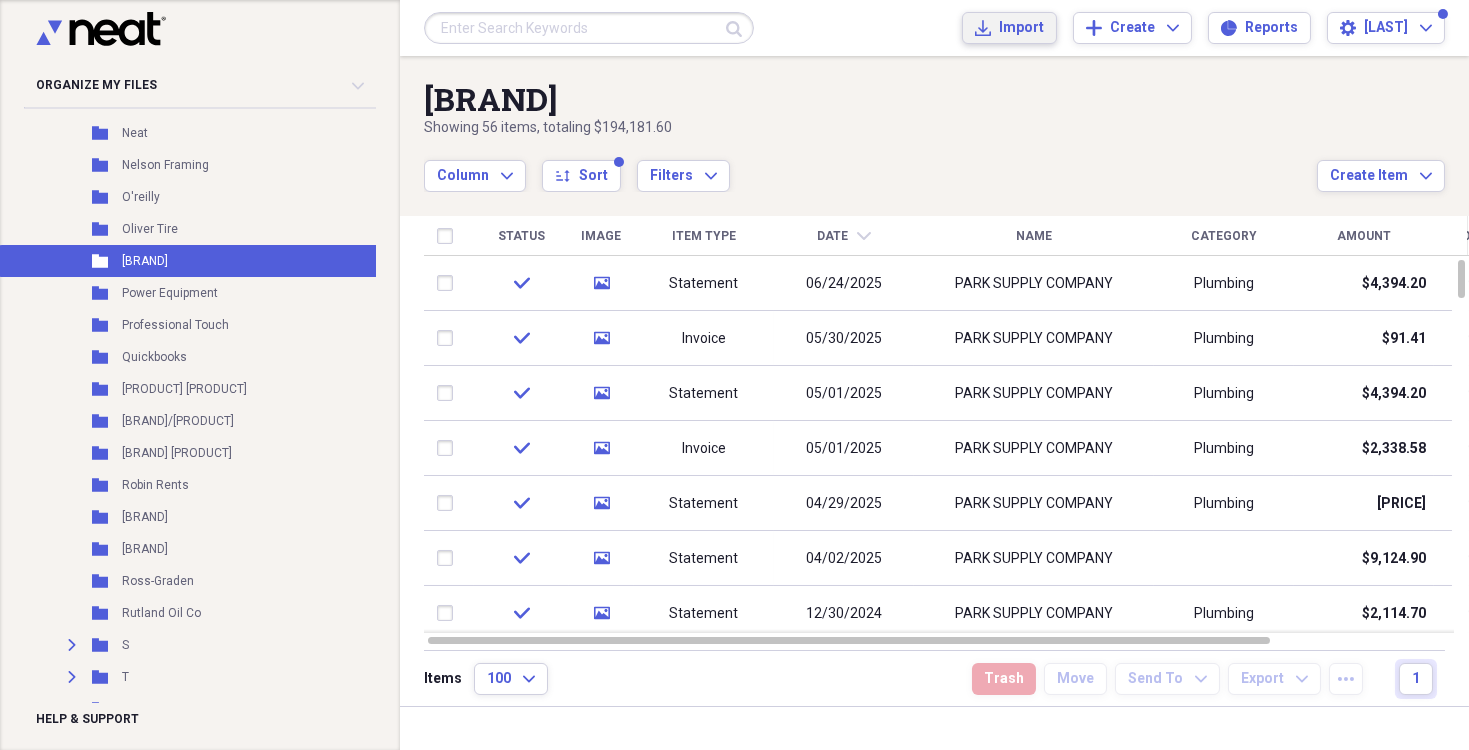 click on "Import Import" at bounding box center [1009, 28] 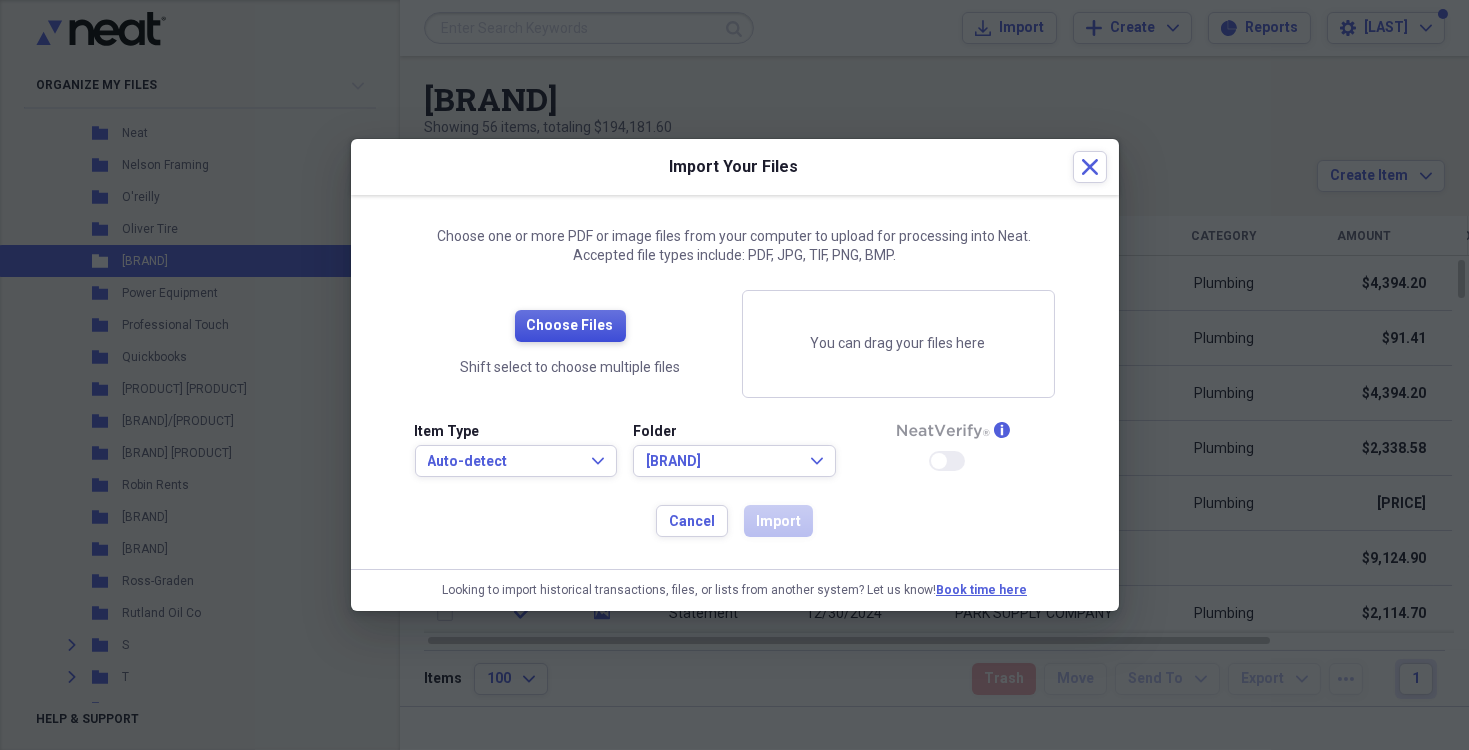 click on "Choose Files" at bounding box center (570, 326) 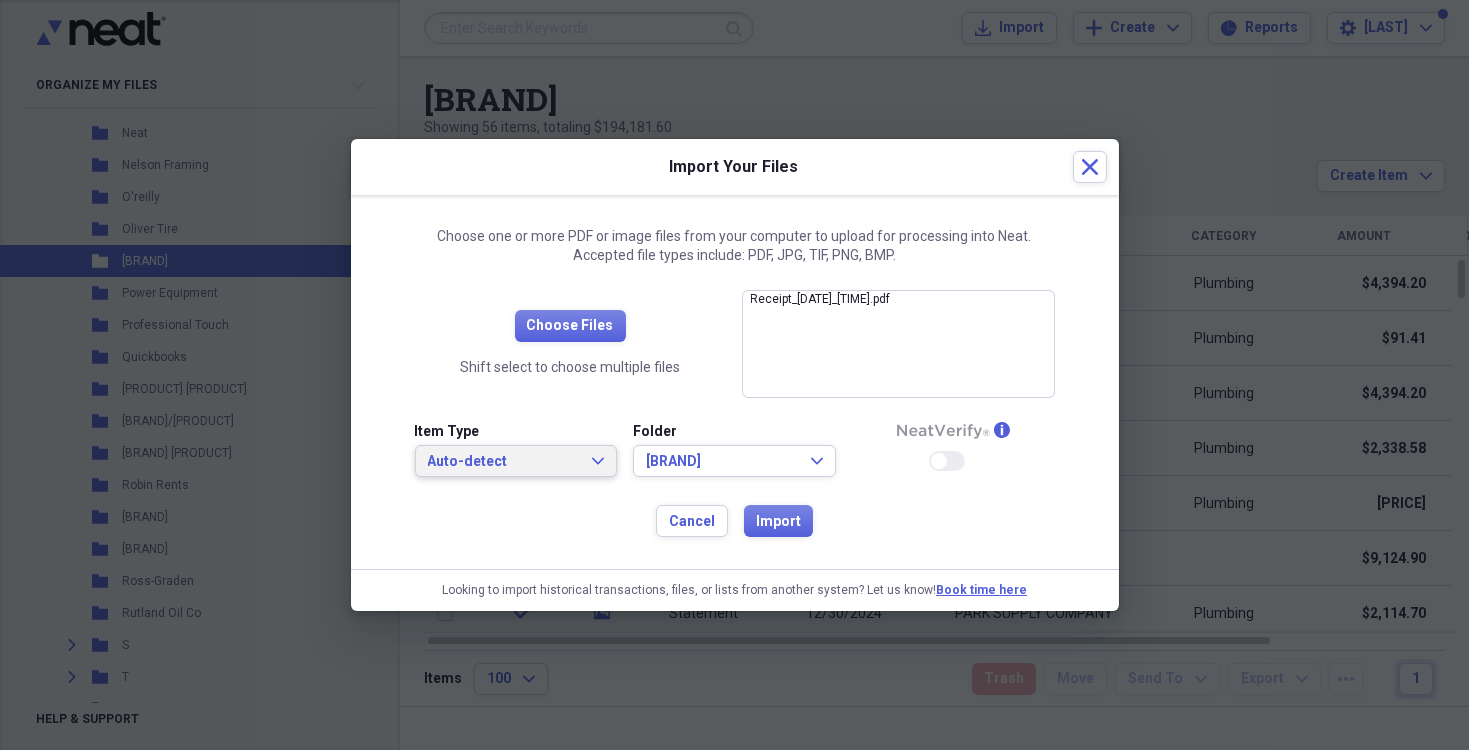 drag, startPoint x: 606, startPoint y: 451, endPoint x: 594, endPoint y: 451, distance: 12 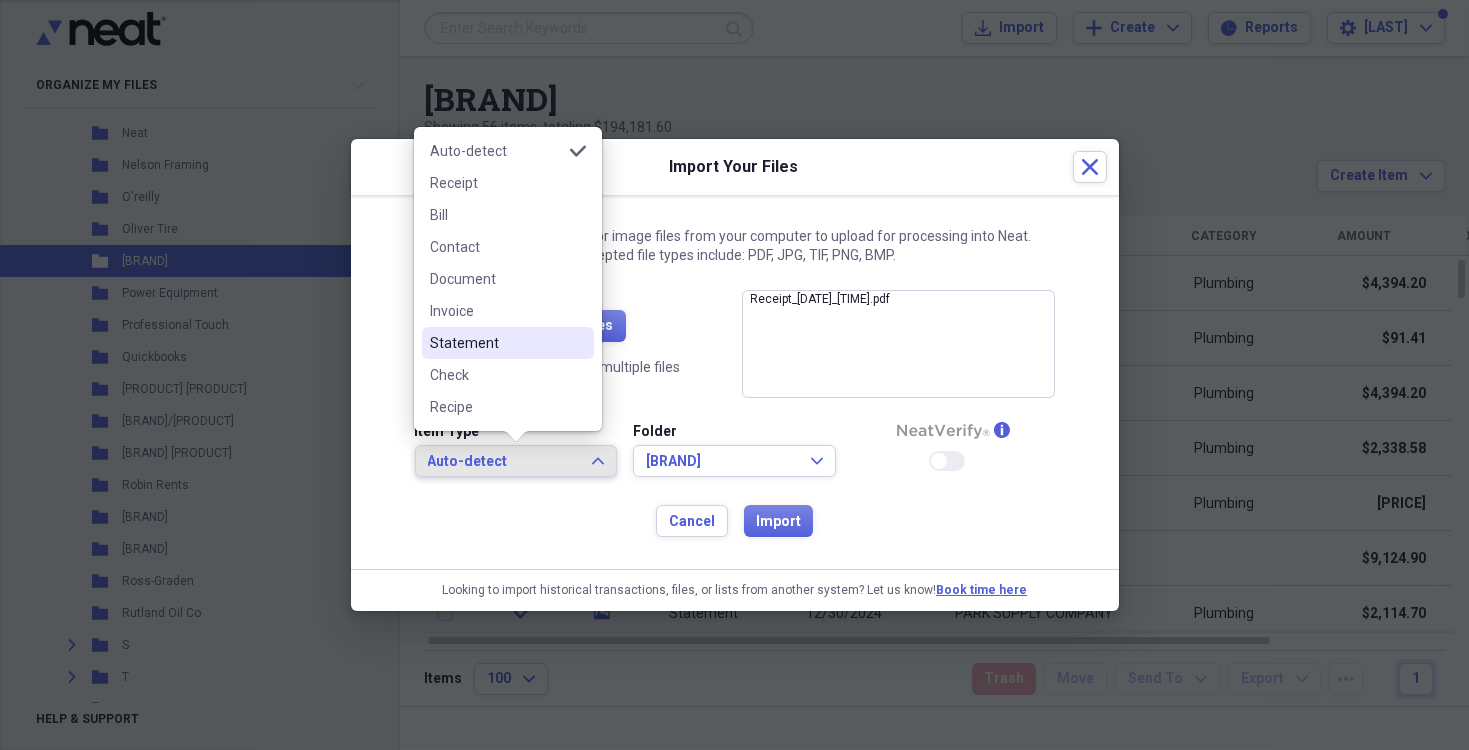 drag, startPoint x: 472, startPoint y: 332, endPoint x: 742, endPoint y: 539, distance: 340.21906 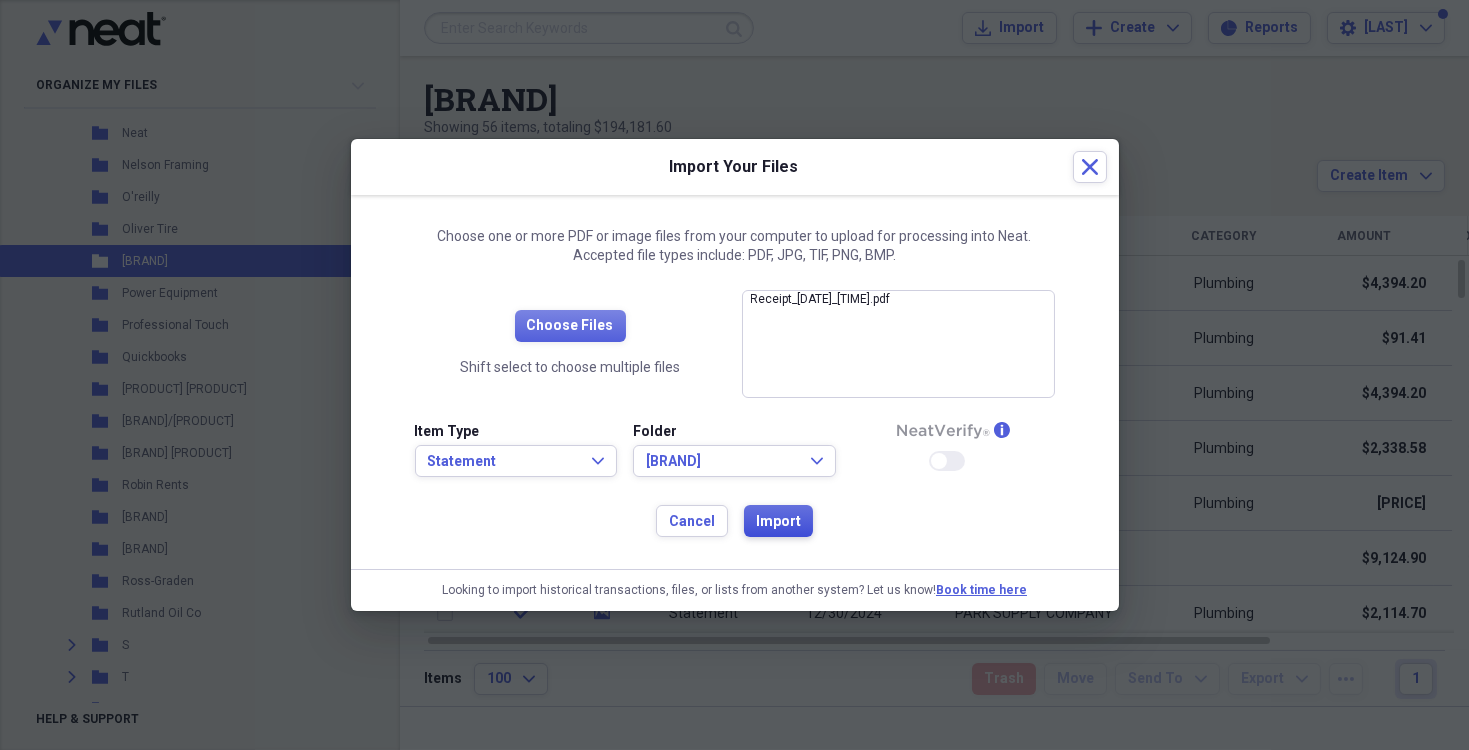 click on "Import" at bounding box center [778, 522] 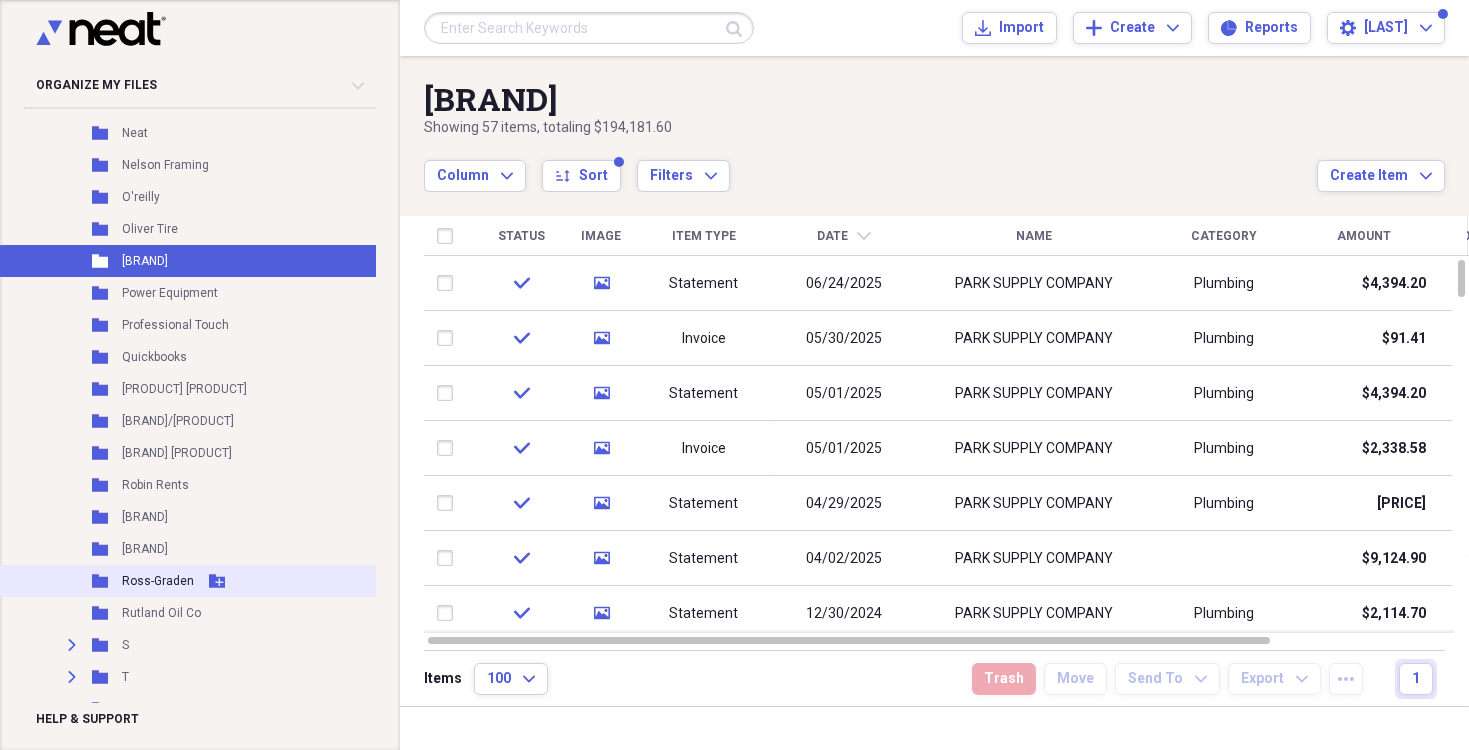 click on "Ross-Graden" at bounding box center (158, 581) 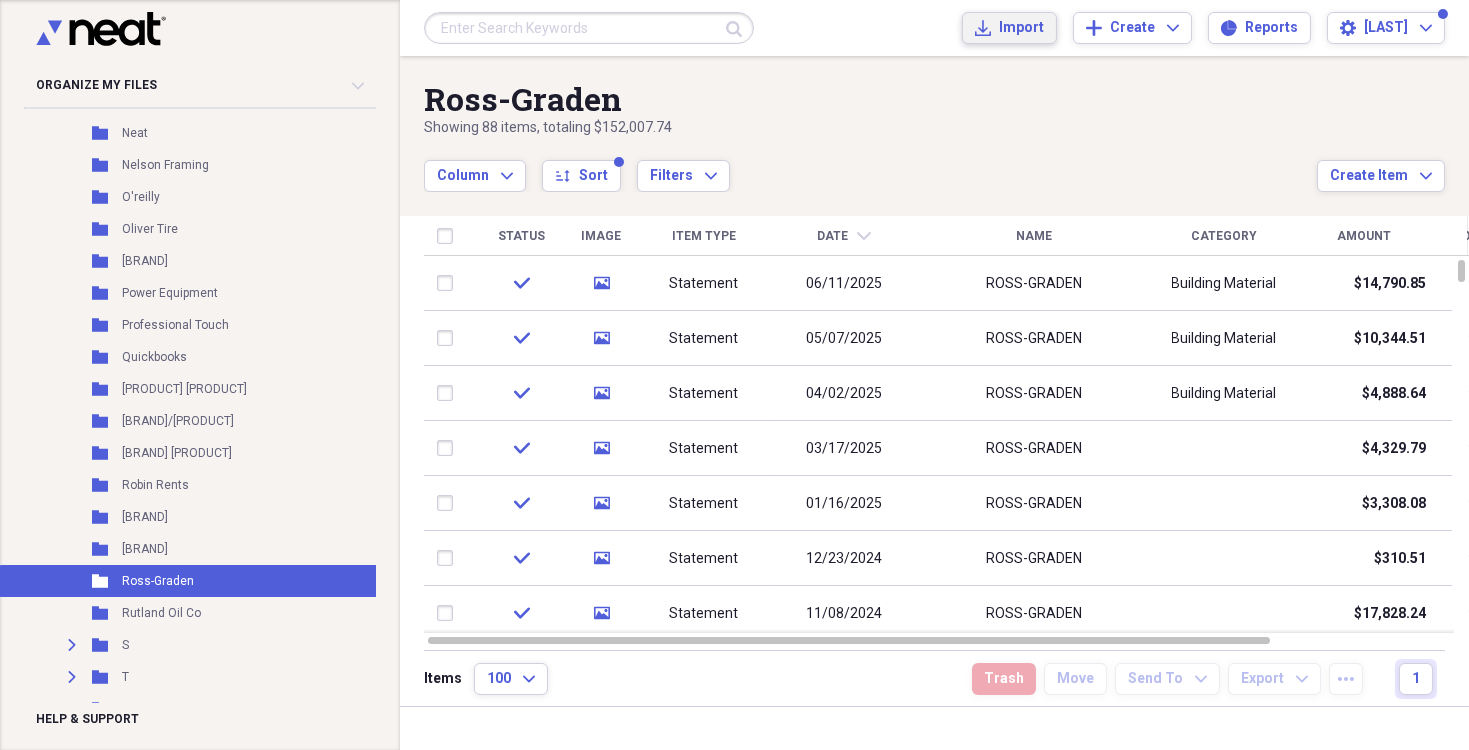 click on "Import" at bounding box center (1021, 28) 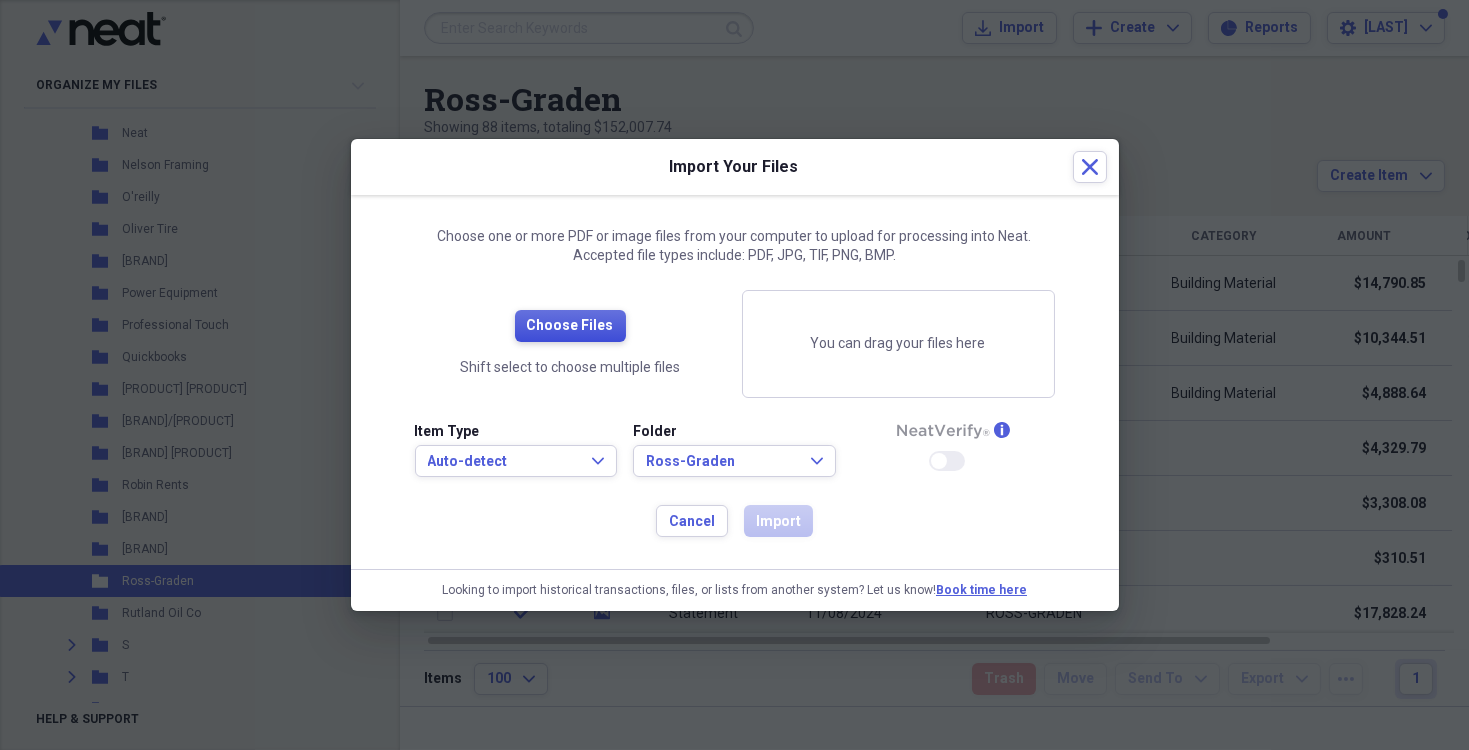 click on "Choose Files" at bounding box center (570, 326) 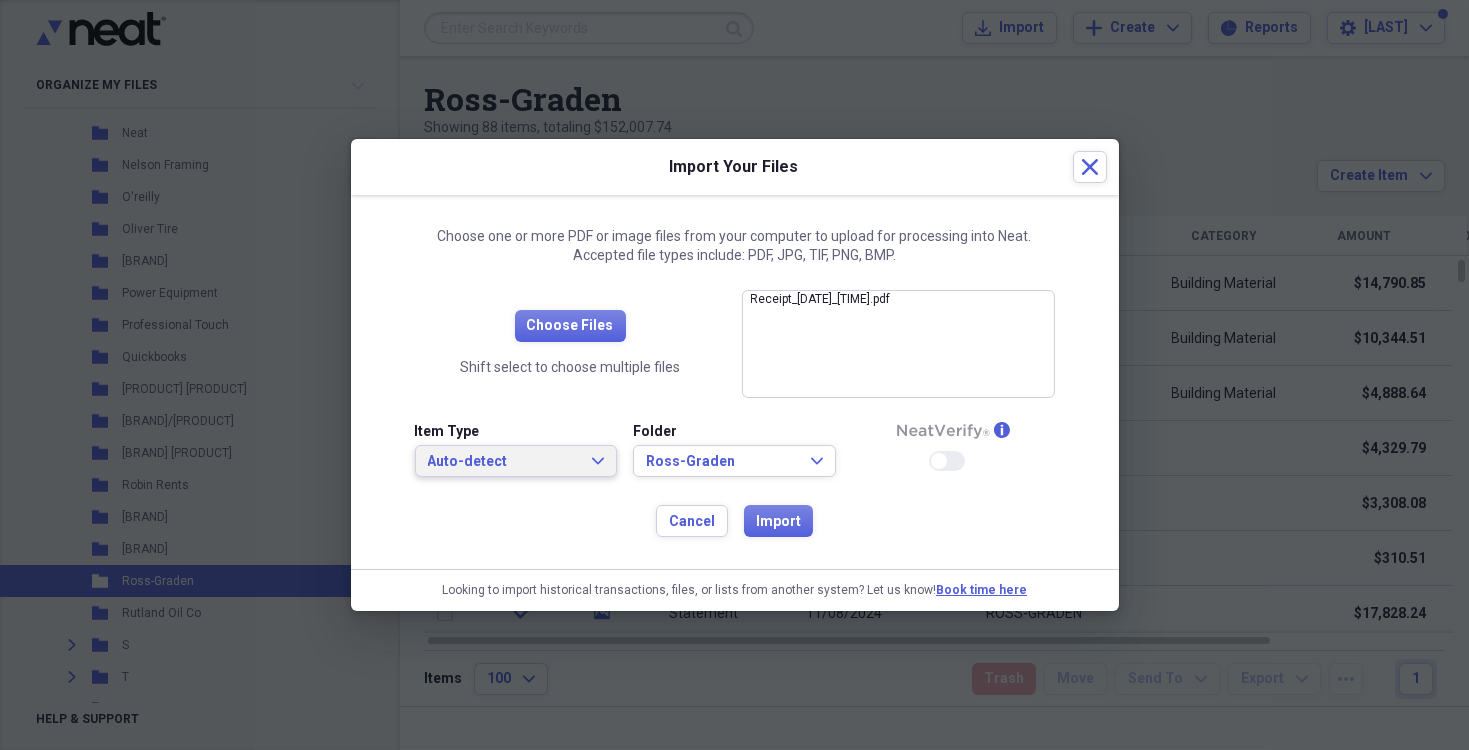 click on "Expand" 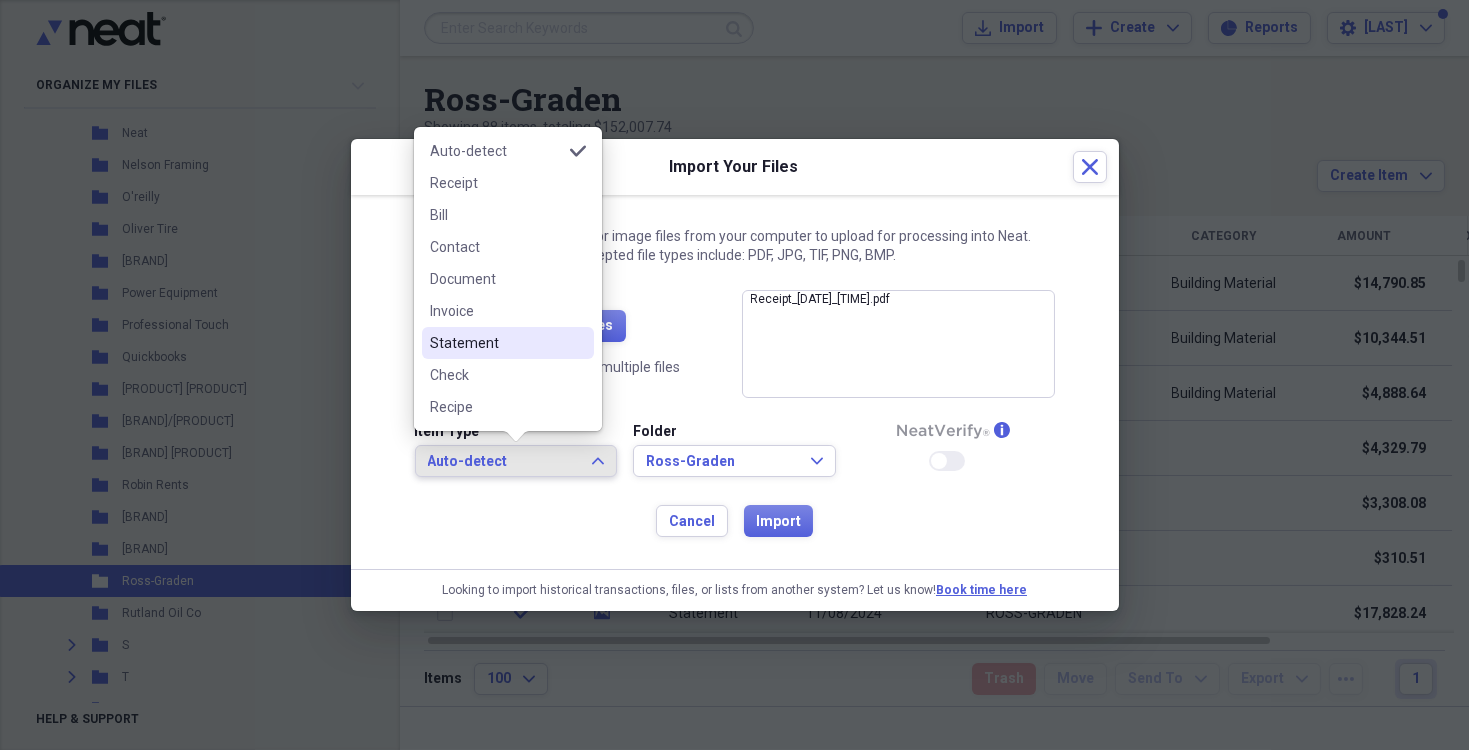 click on "Statement" at bounding box center [496, 343] 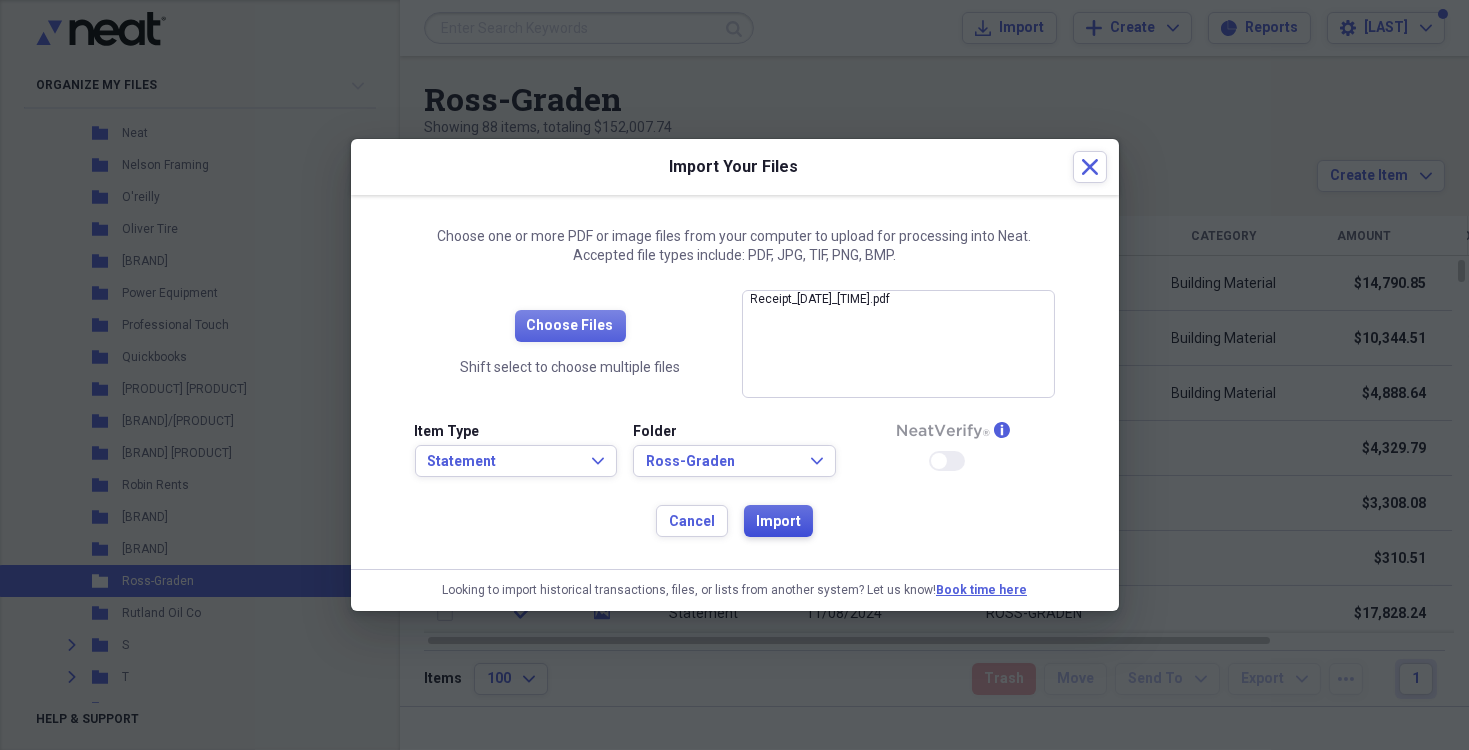 click on "Import" at bounding box center [778, 522] 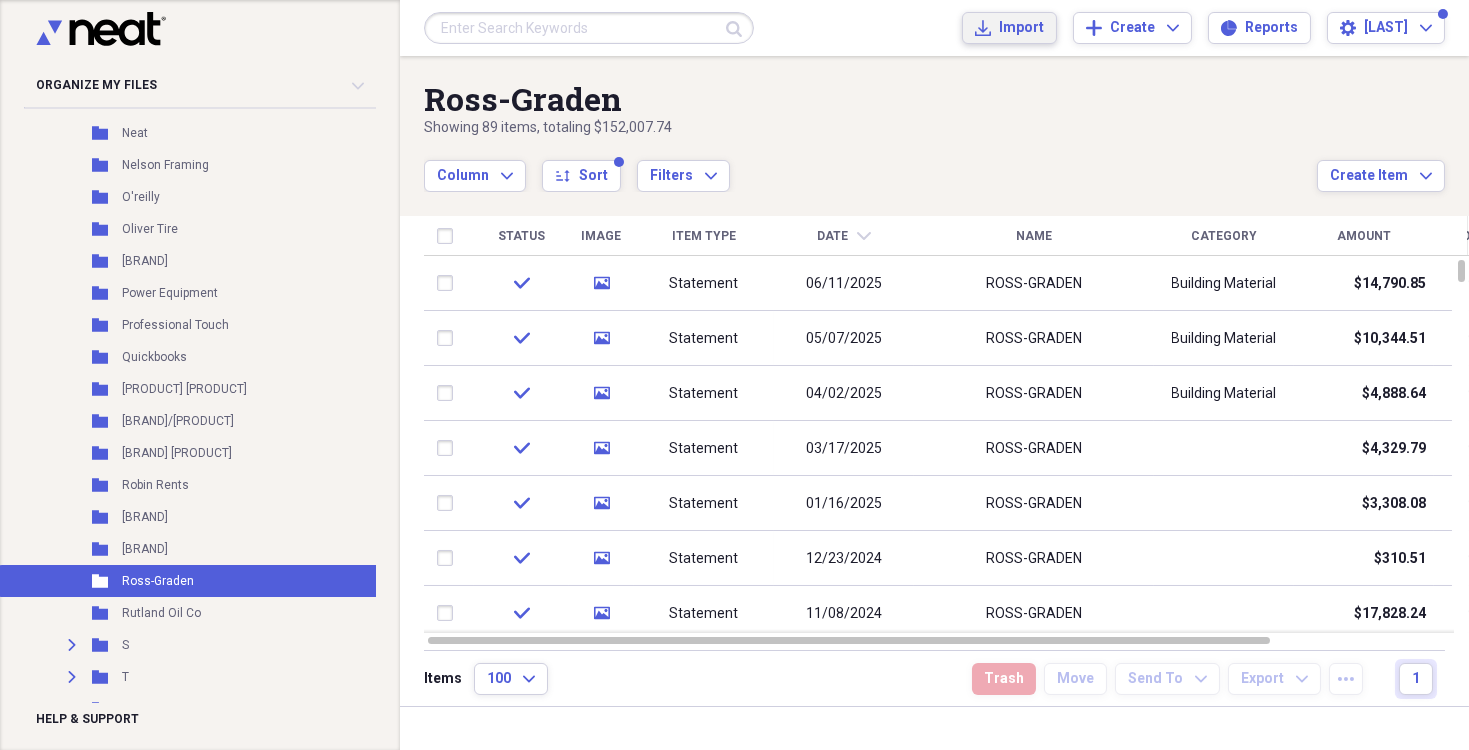 click on "Import" at bounding box center [1021, 28] 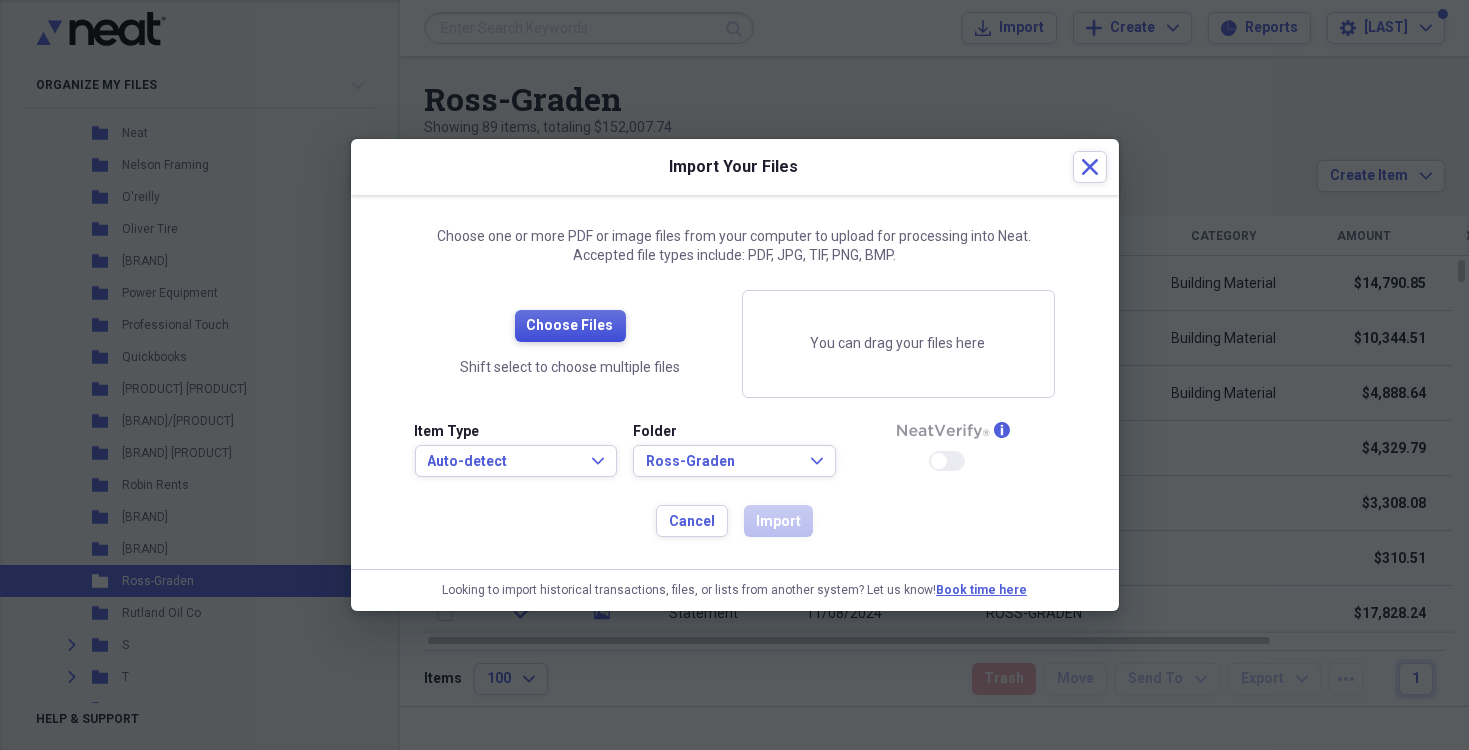 click on "Choose Files" at bounding box center [570, 326] 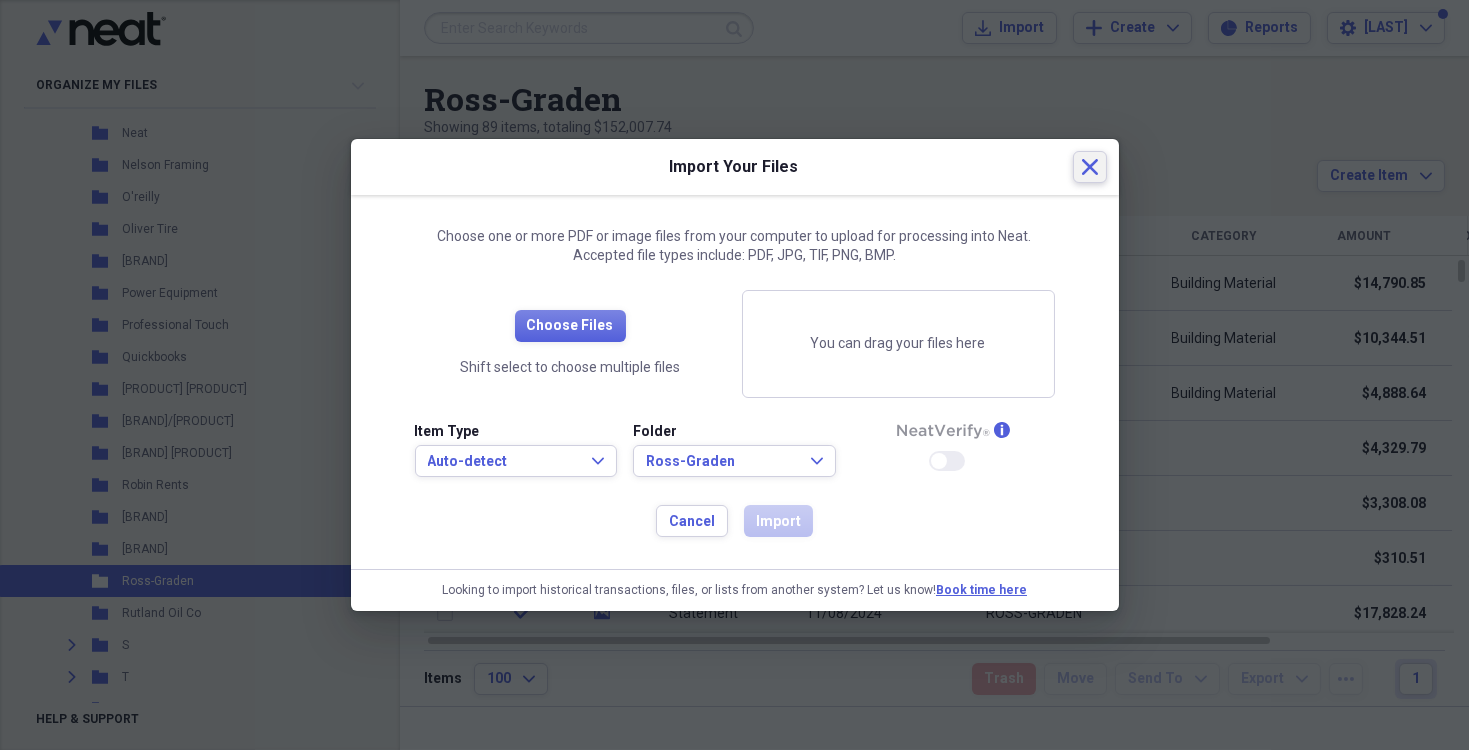 click on "Close" 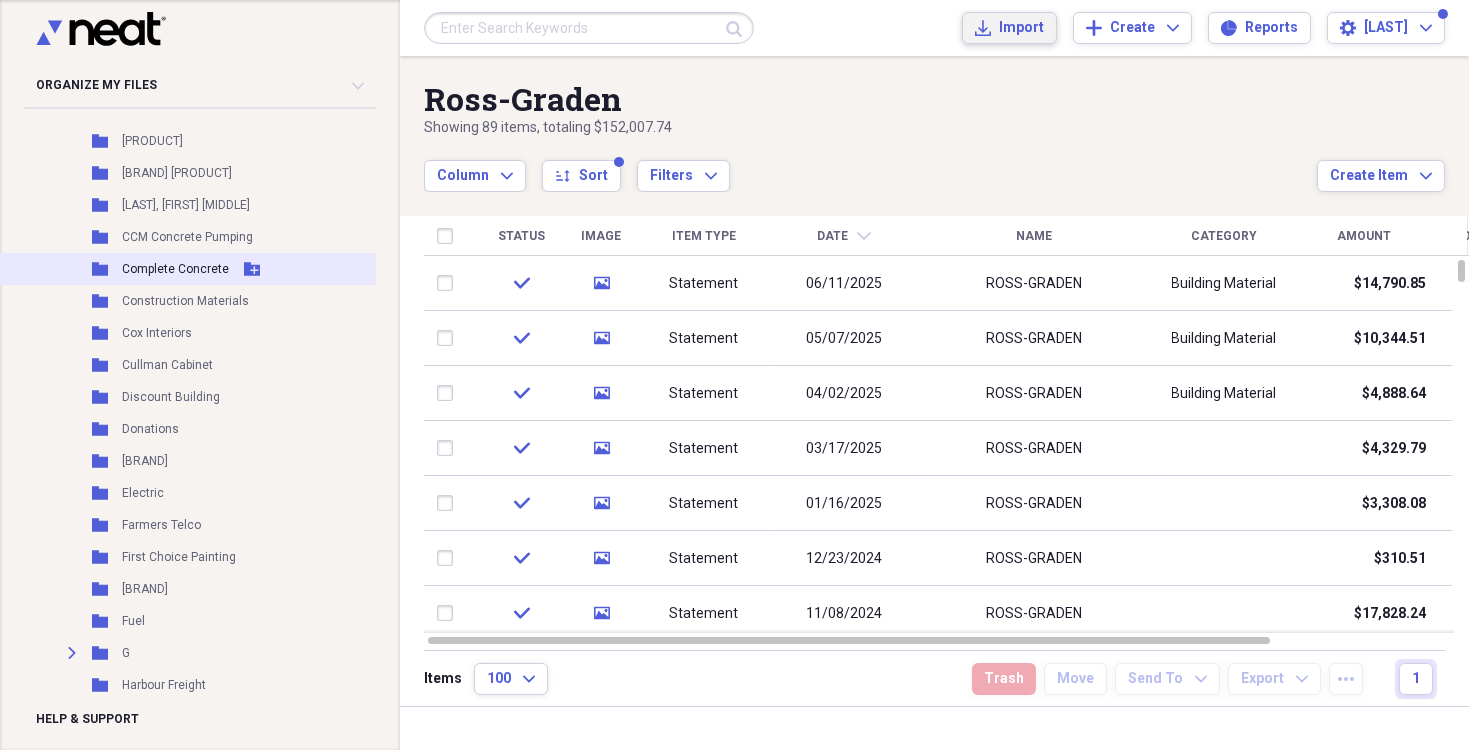 scroll, scrollTop: 0, scrollLeft: 0, axis: both 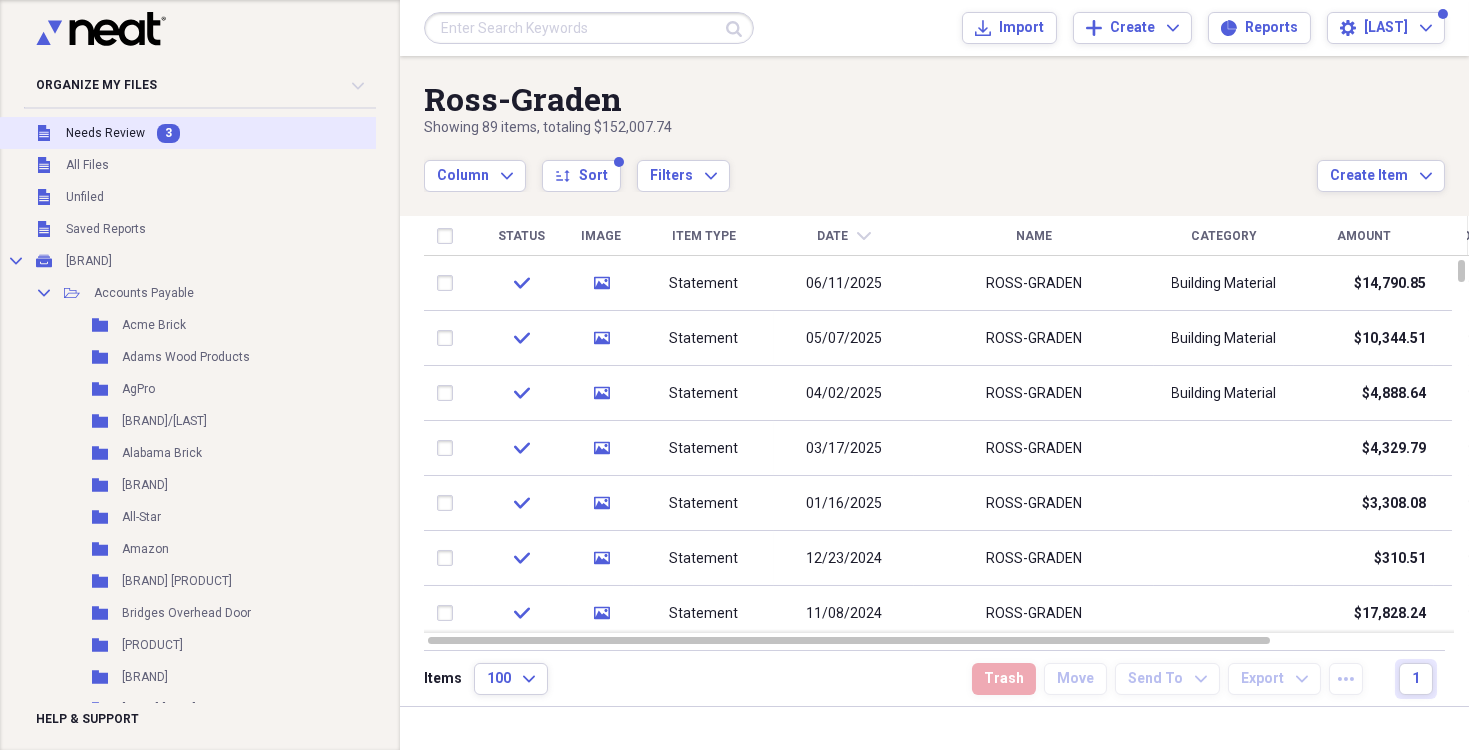 click on "Needs Review" at bounding box center [105, 133] 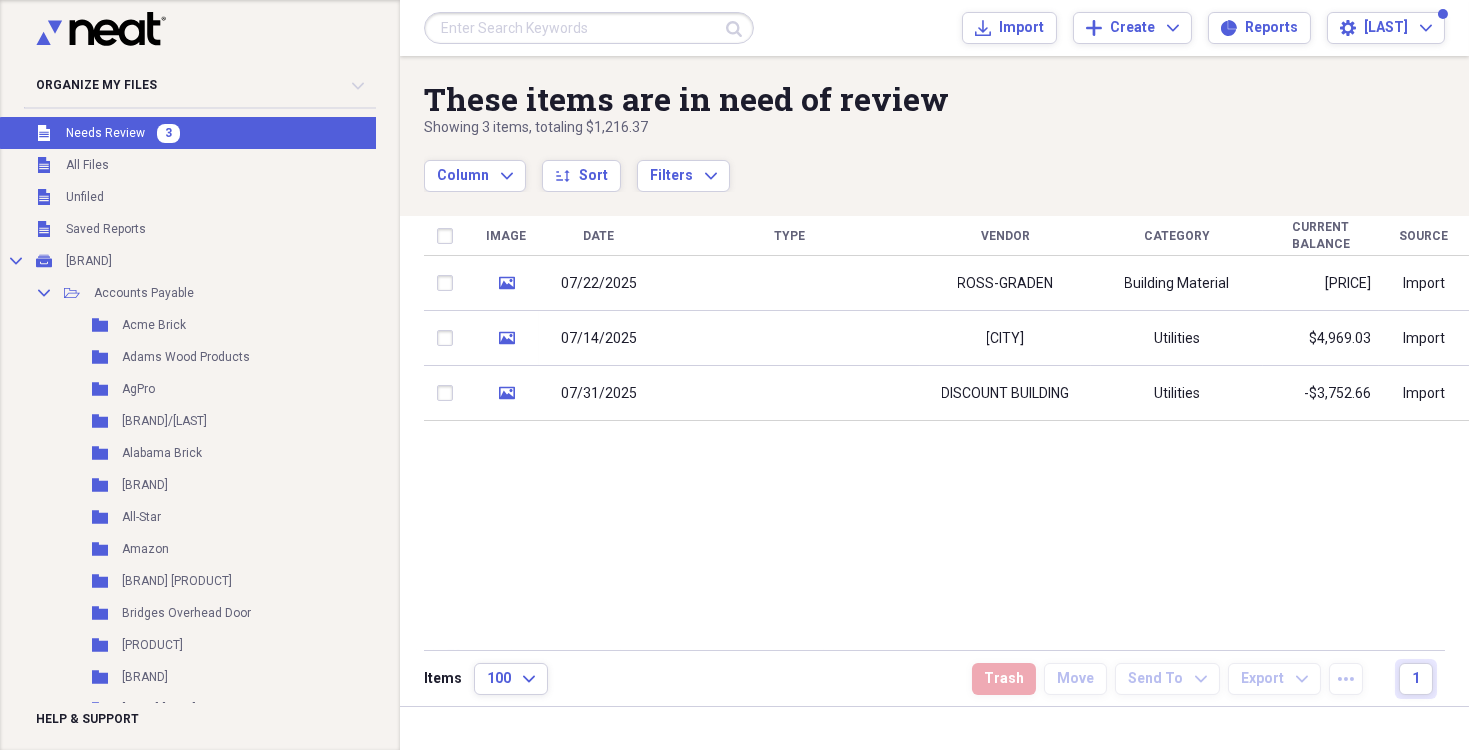 click on "Unfiled Needs Review 3" at bounding box center [201, 133] 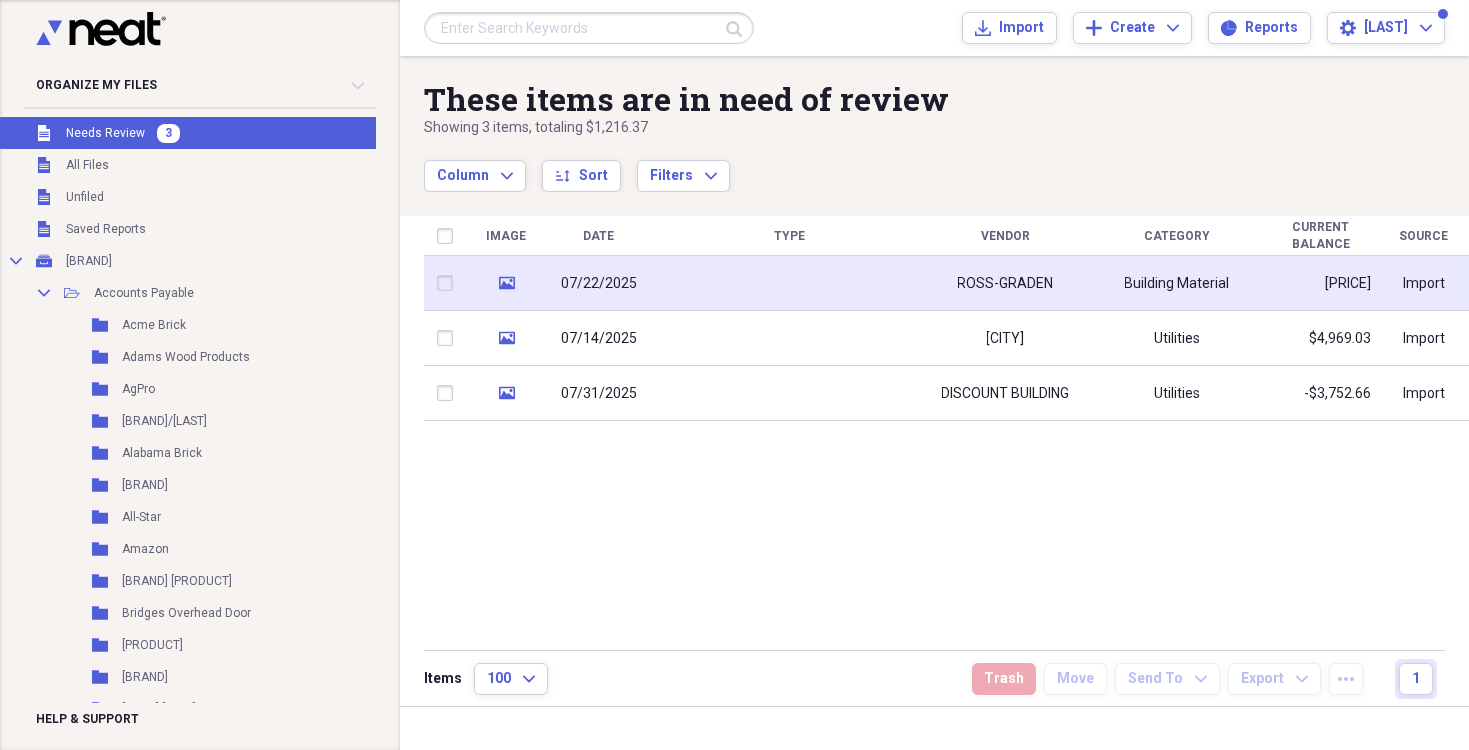 click on "07/22/2025" at bounding box center (599, 283) 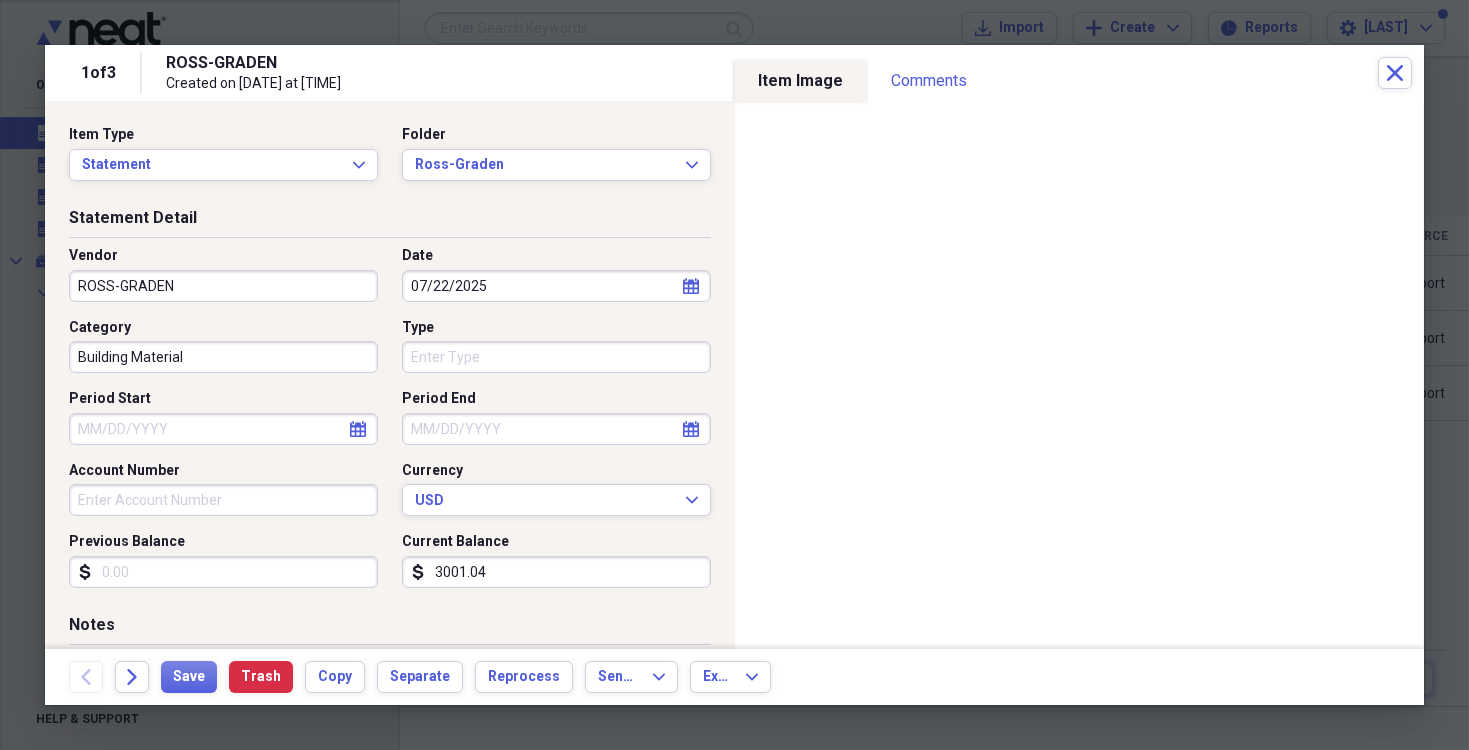 click on "Period End" at bounding box center (556, 429) 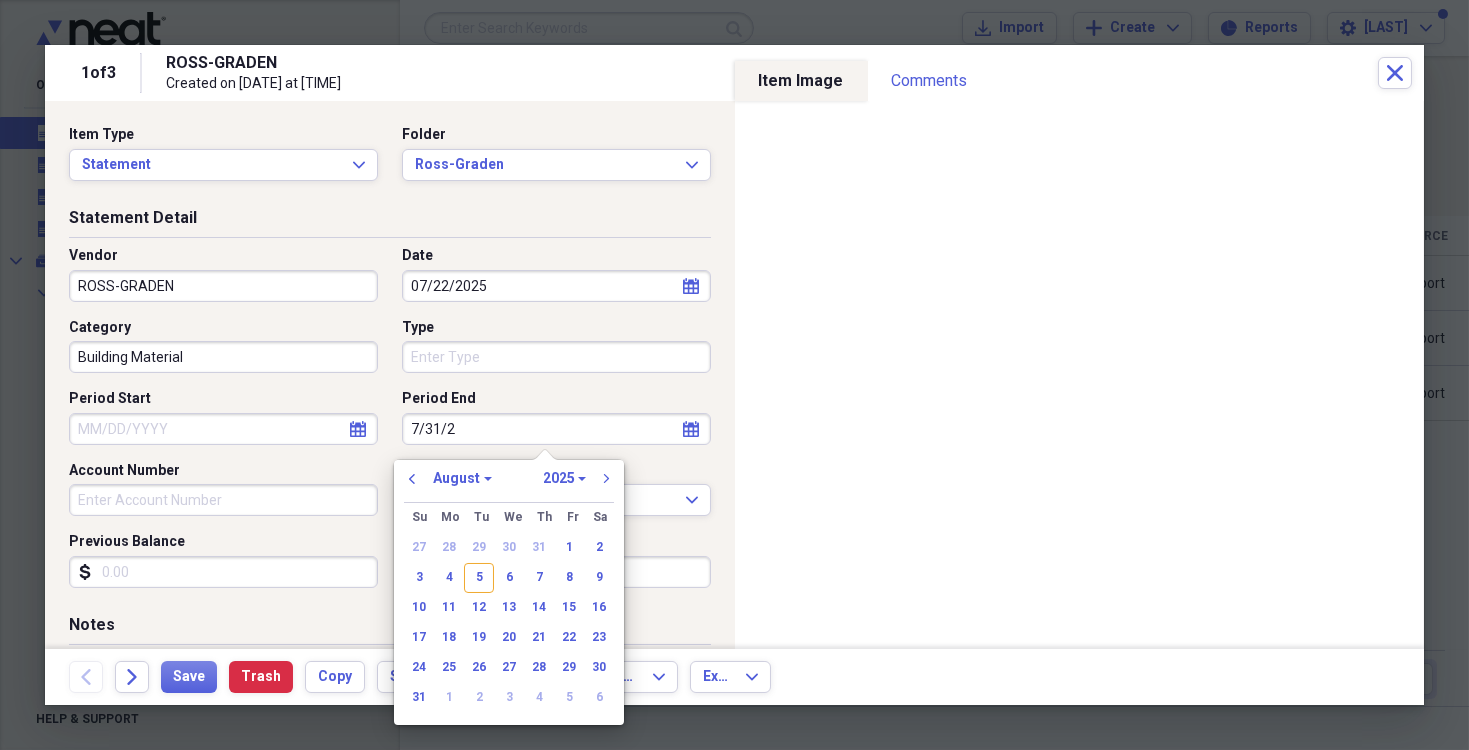 type on "[DATE]" 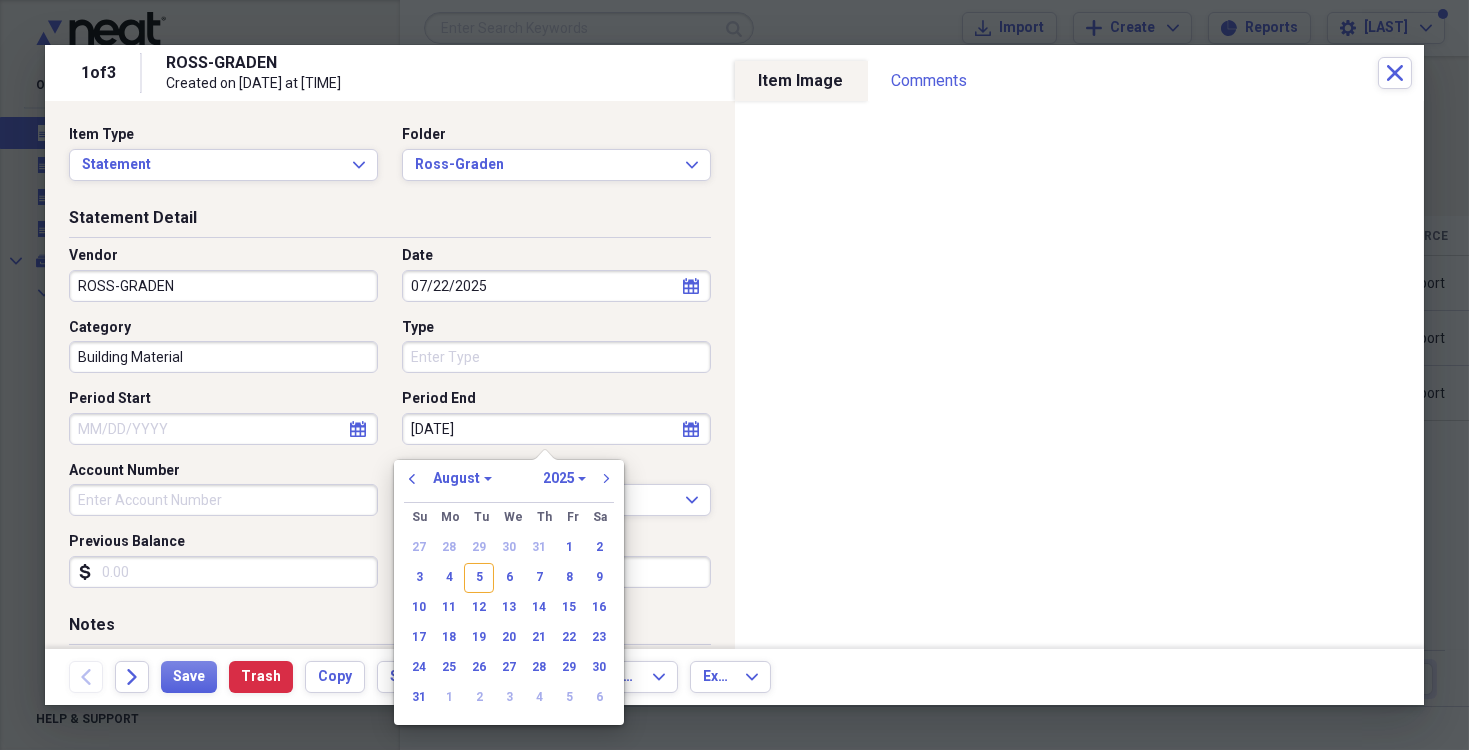 select on "6" 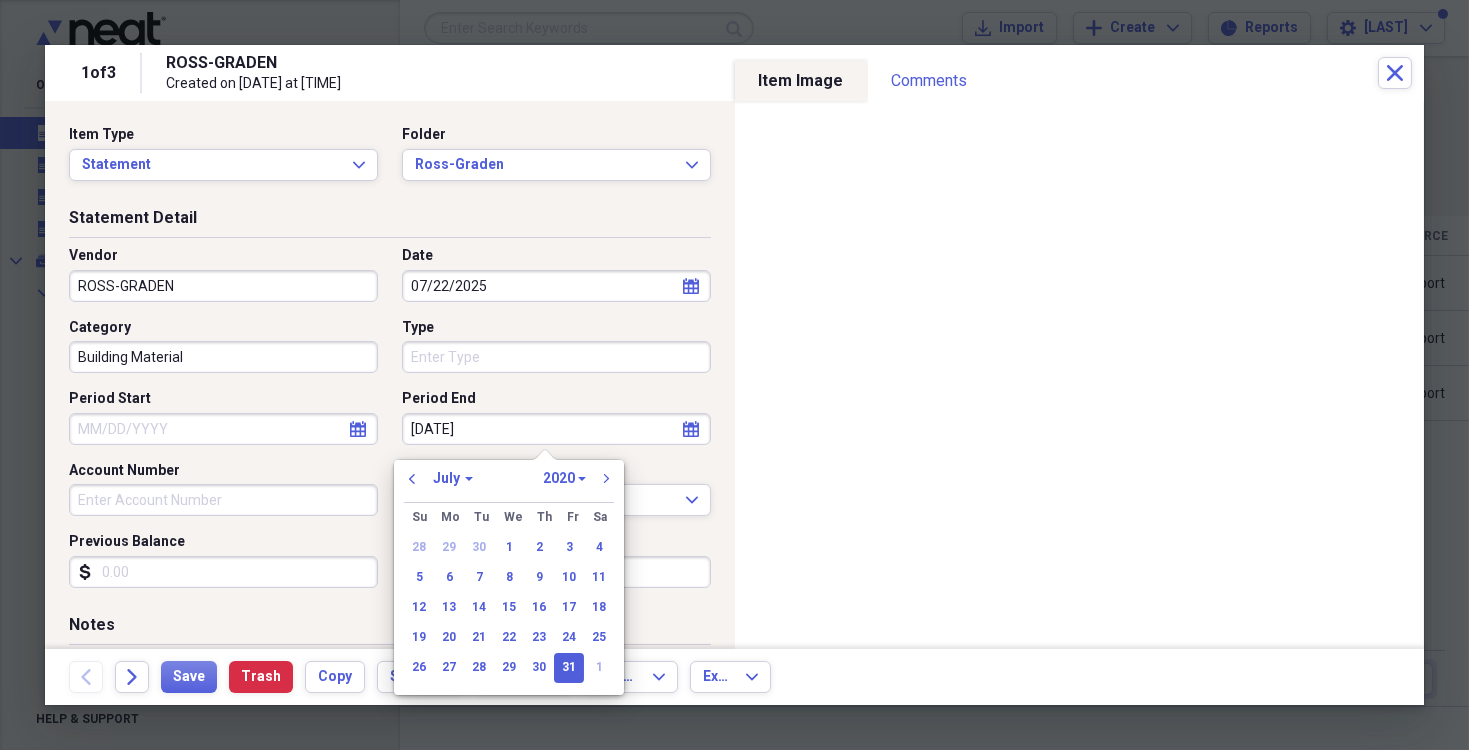 type on "[DATE]" 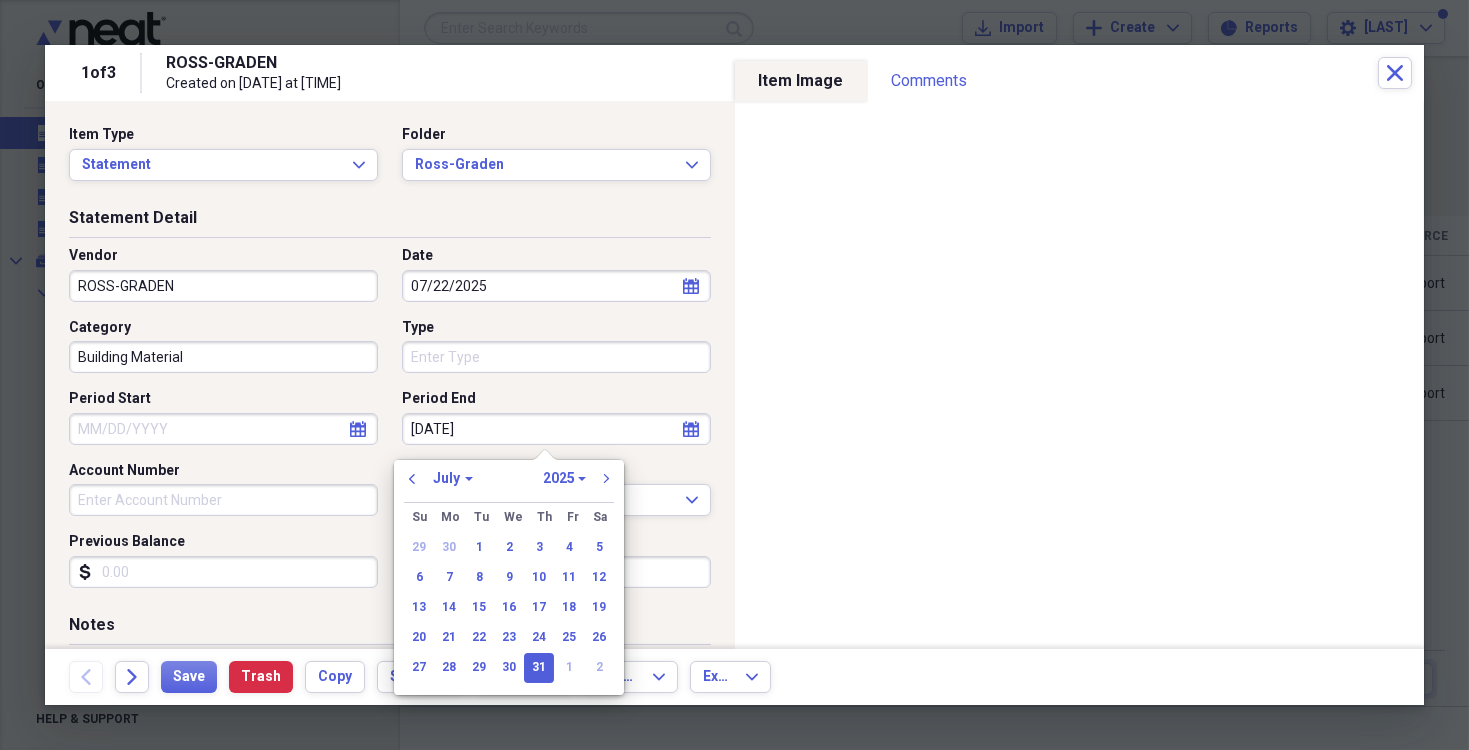type on "07/31/2025" 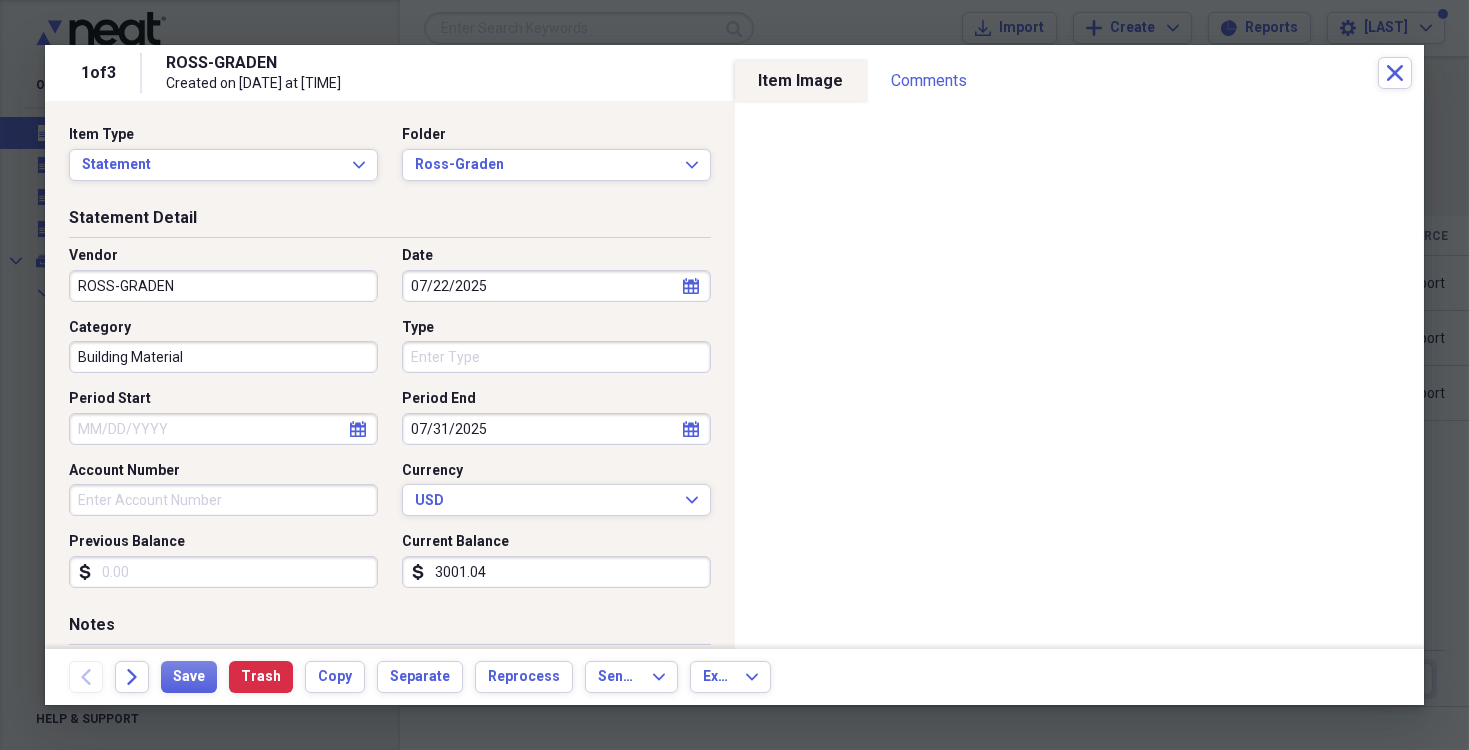 drag, startPoint x: 267, startPoint y: 541, endPoint x: 363, endPoint y: 544, distance: 96.04687 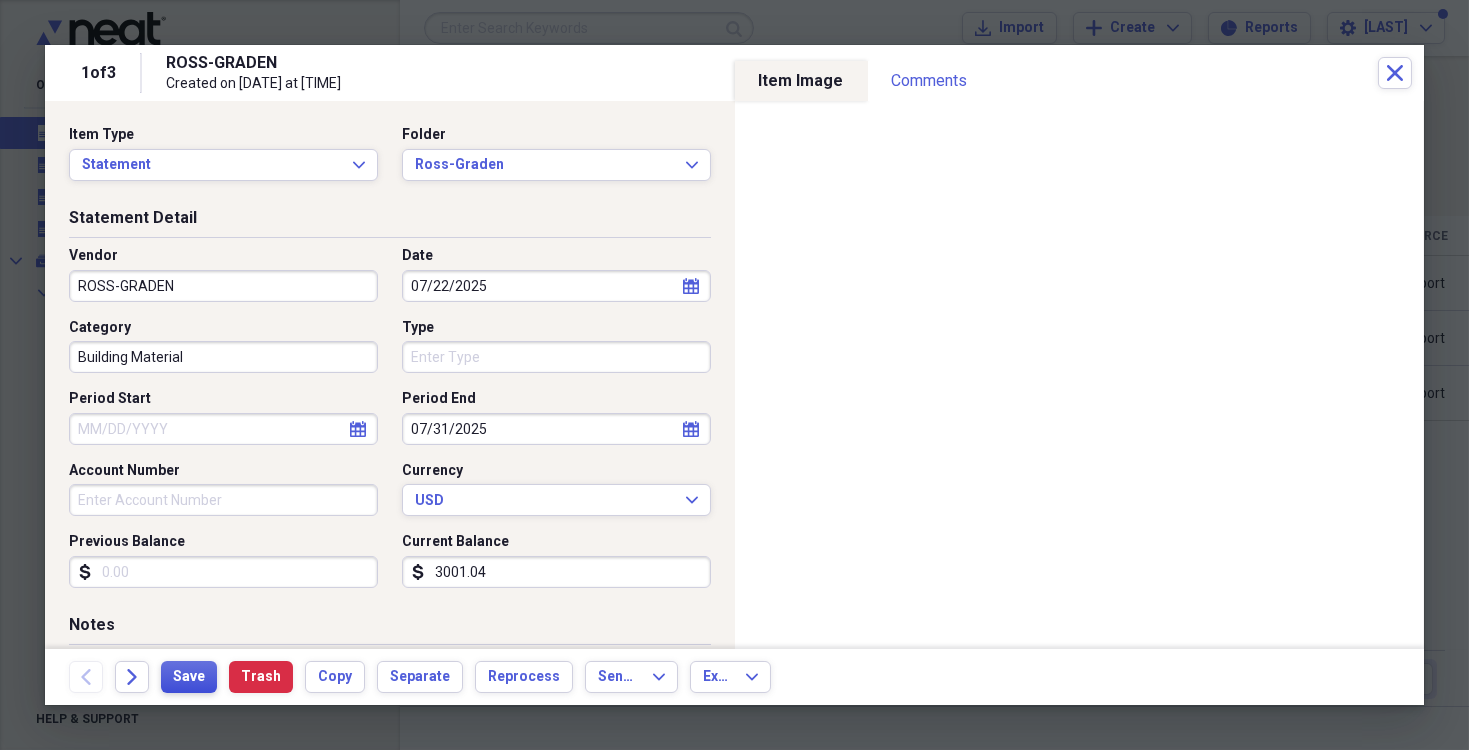 click on "Save" at bounding box center [189, 677] 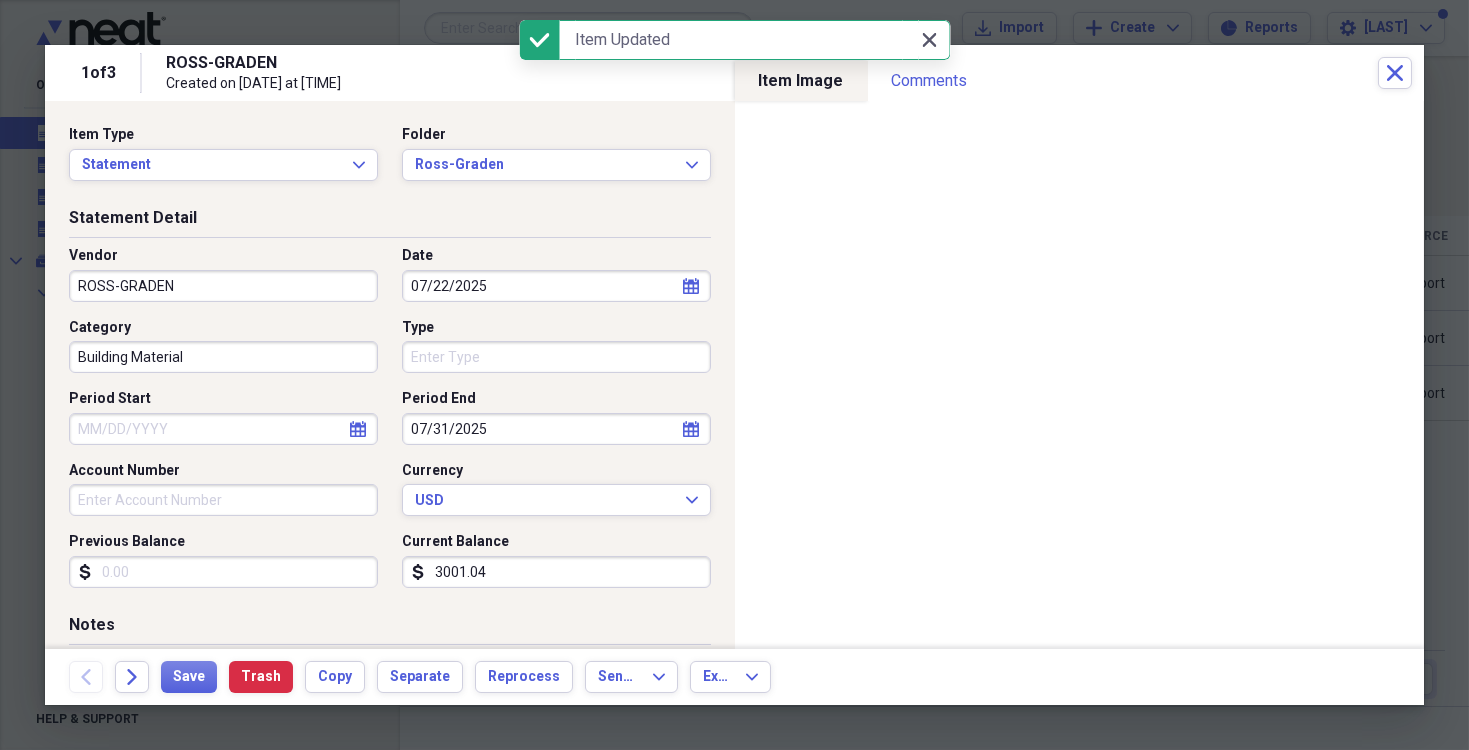 click on "Close" 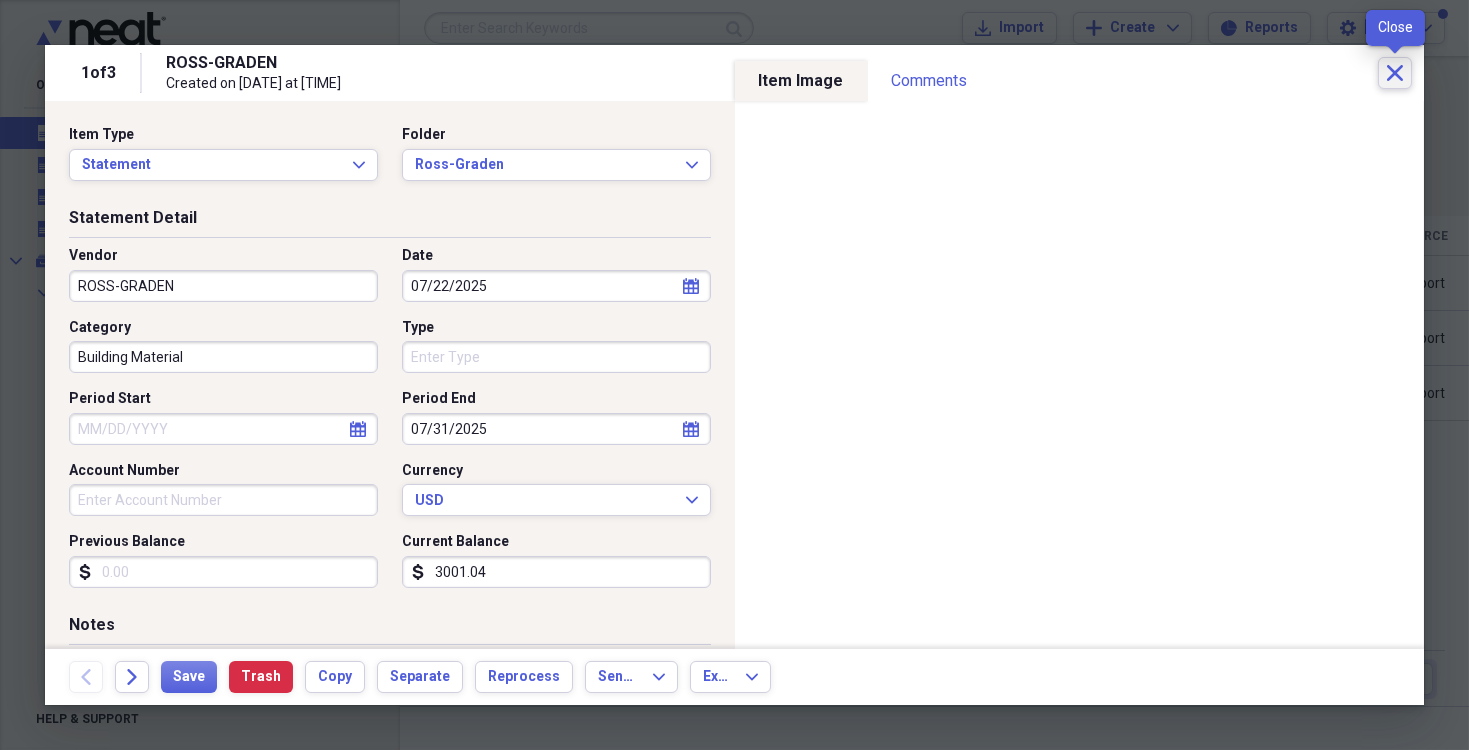 click on "Close" at bounding box center [1395, 73] 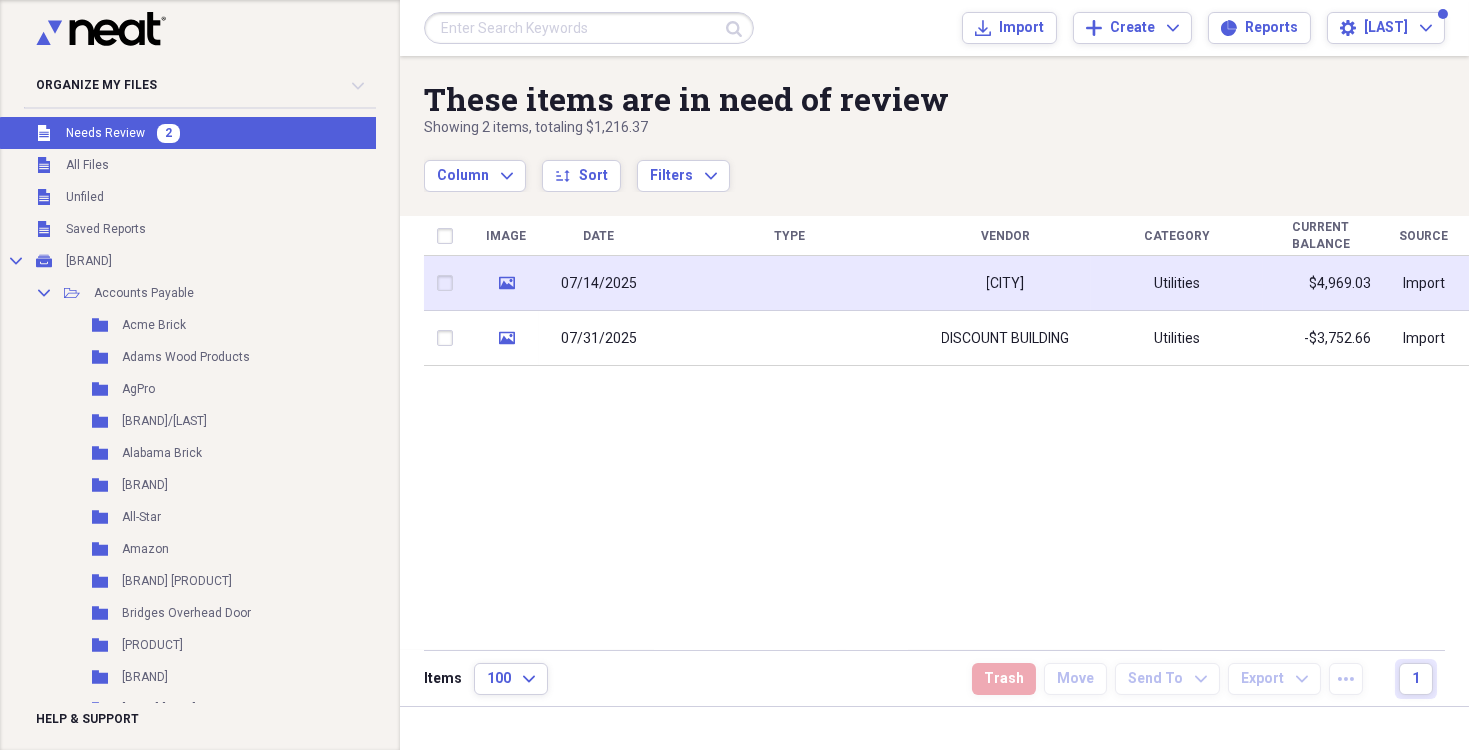 click on "07/14/2025" at bounding box center (599, 283) 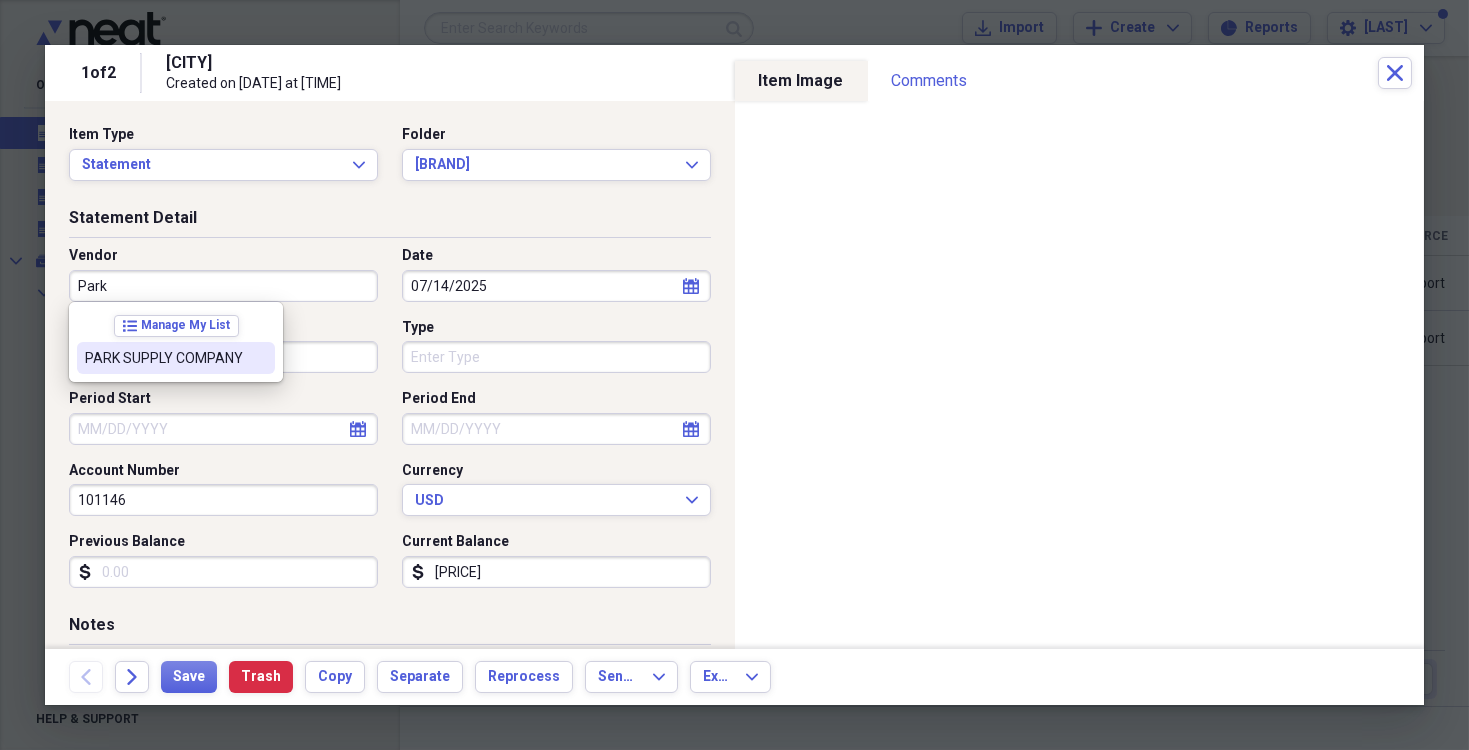 drag, startPoint x: 162, startPoint y: 353, endPoint x: 375, endPoint y: 415, distance: 221.84003 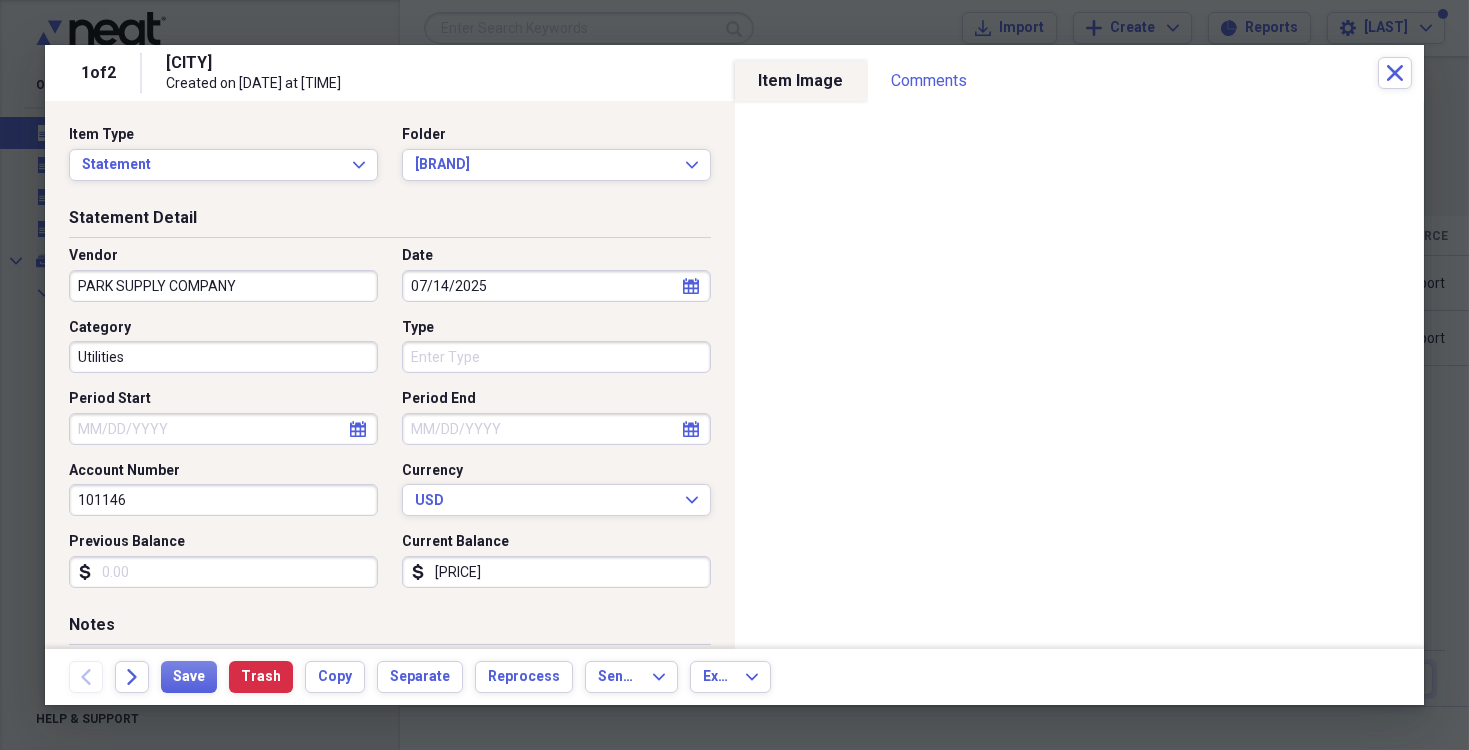 type on "Plumbing" 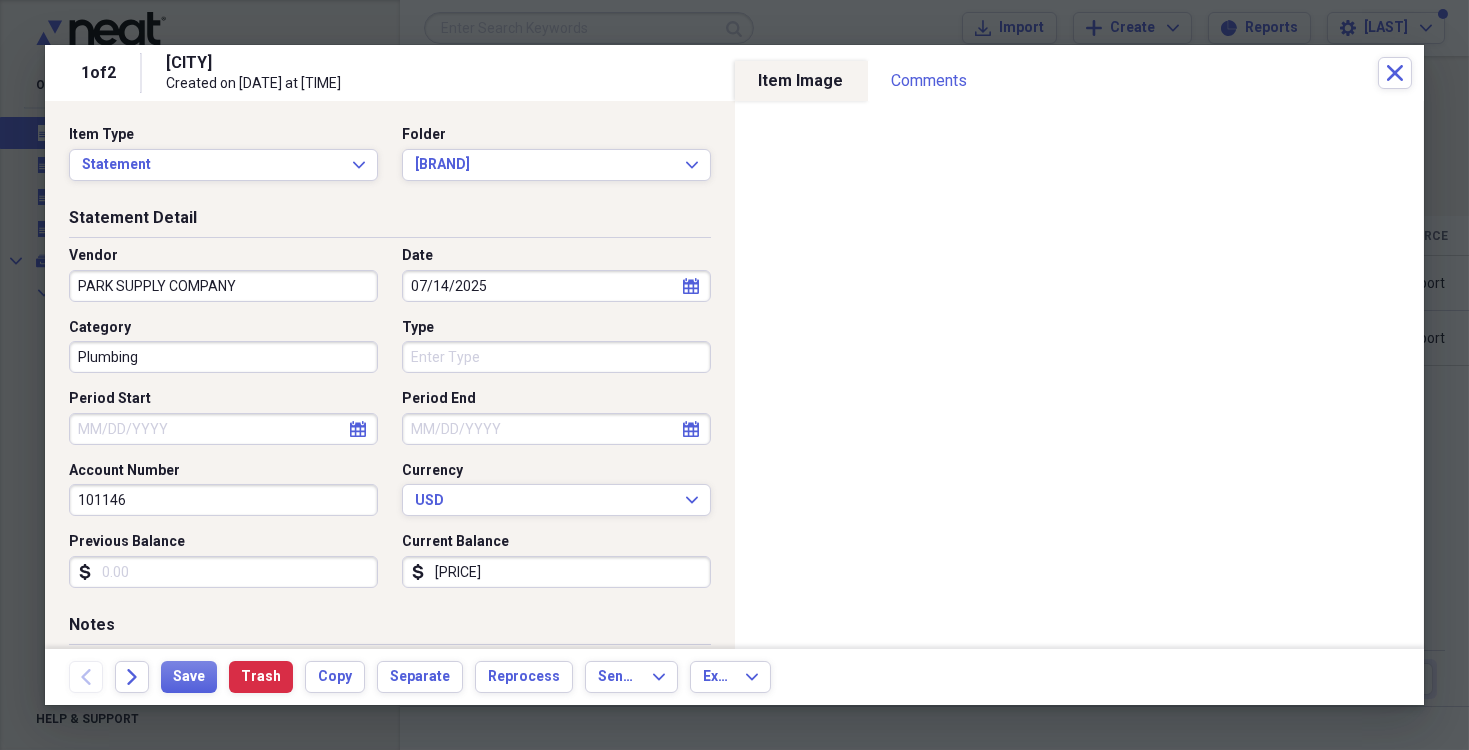 click on "calendar" 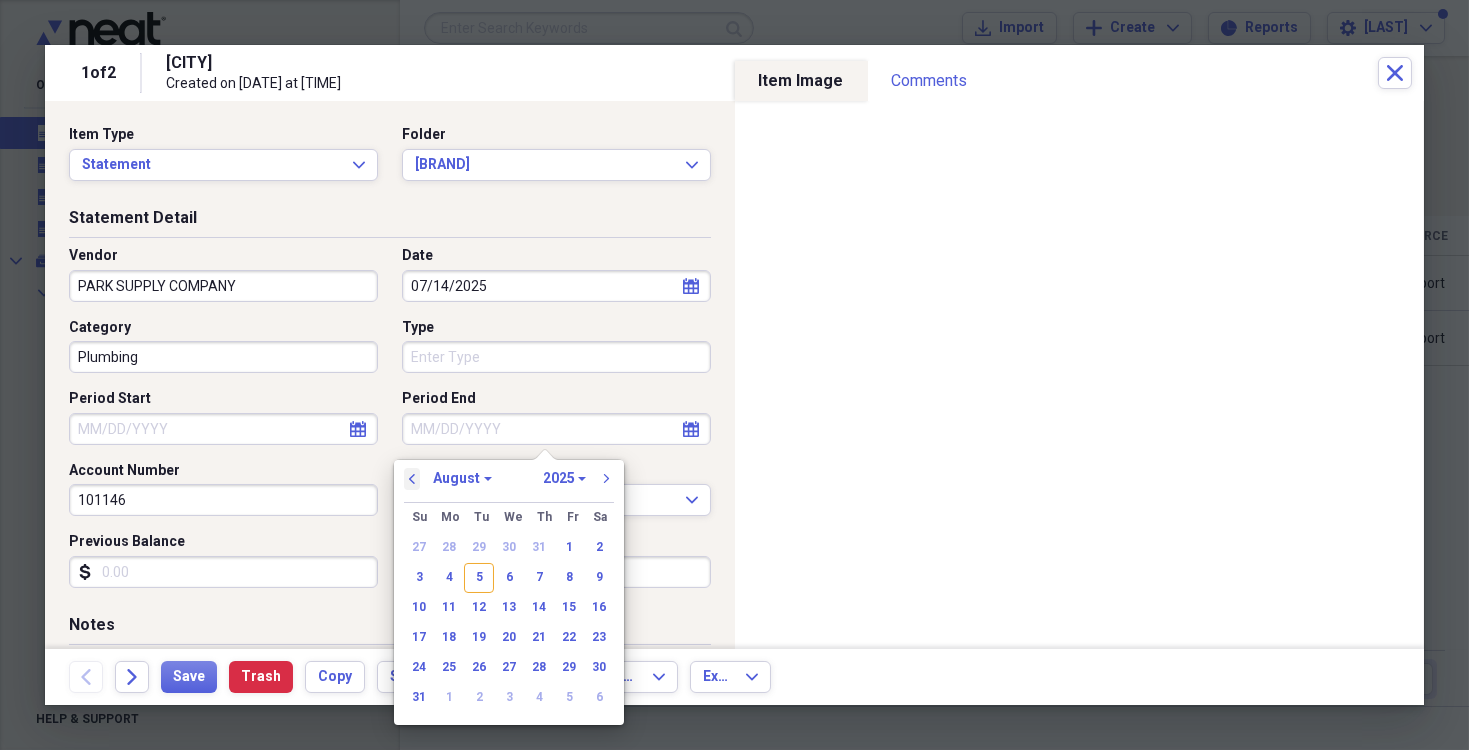 click on "previous" at bounding box center (412, 479) 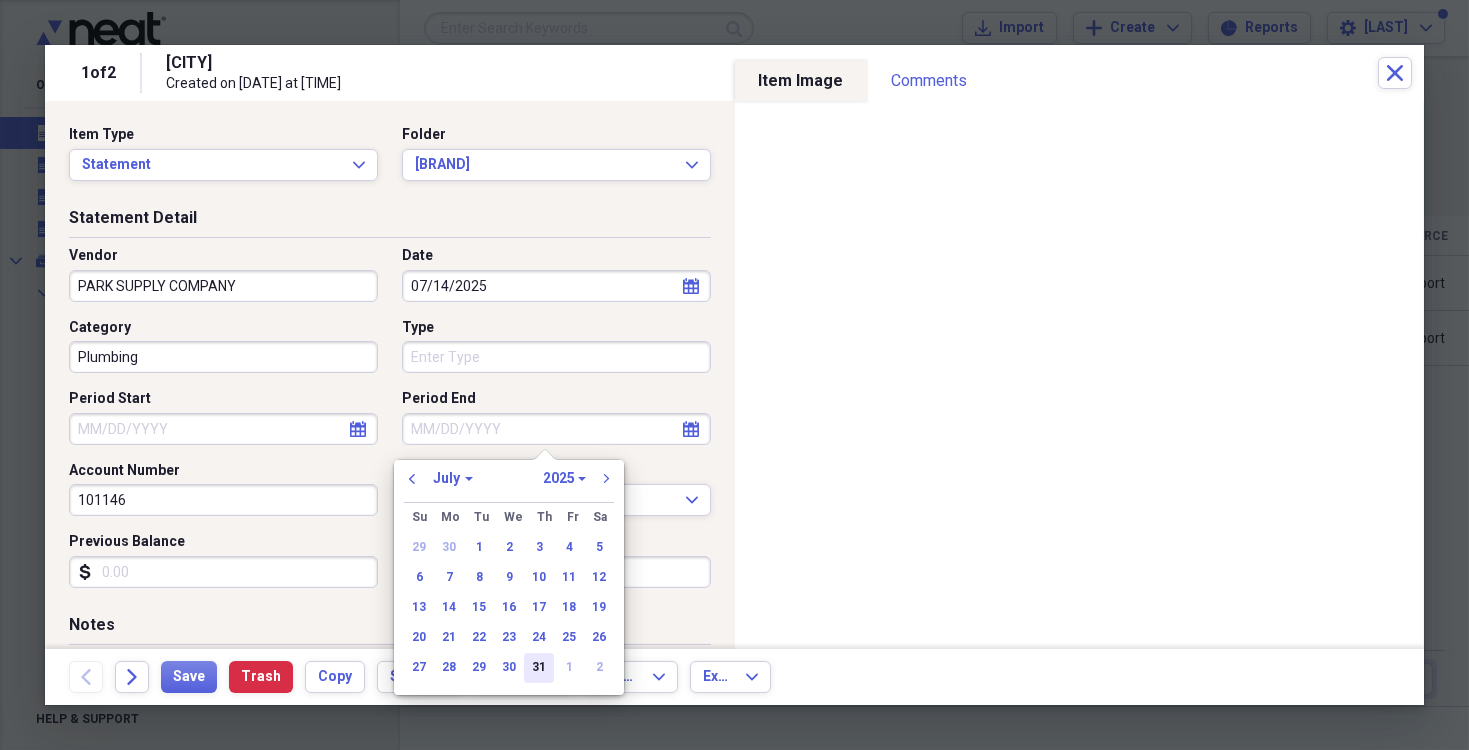 click on "31" at bounding box center [539, 668] 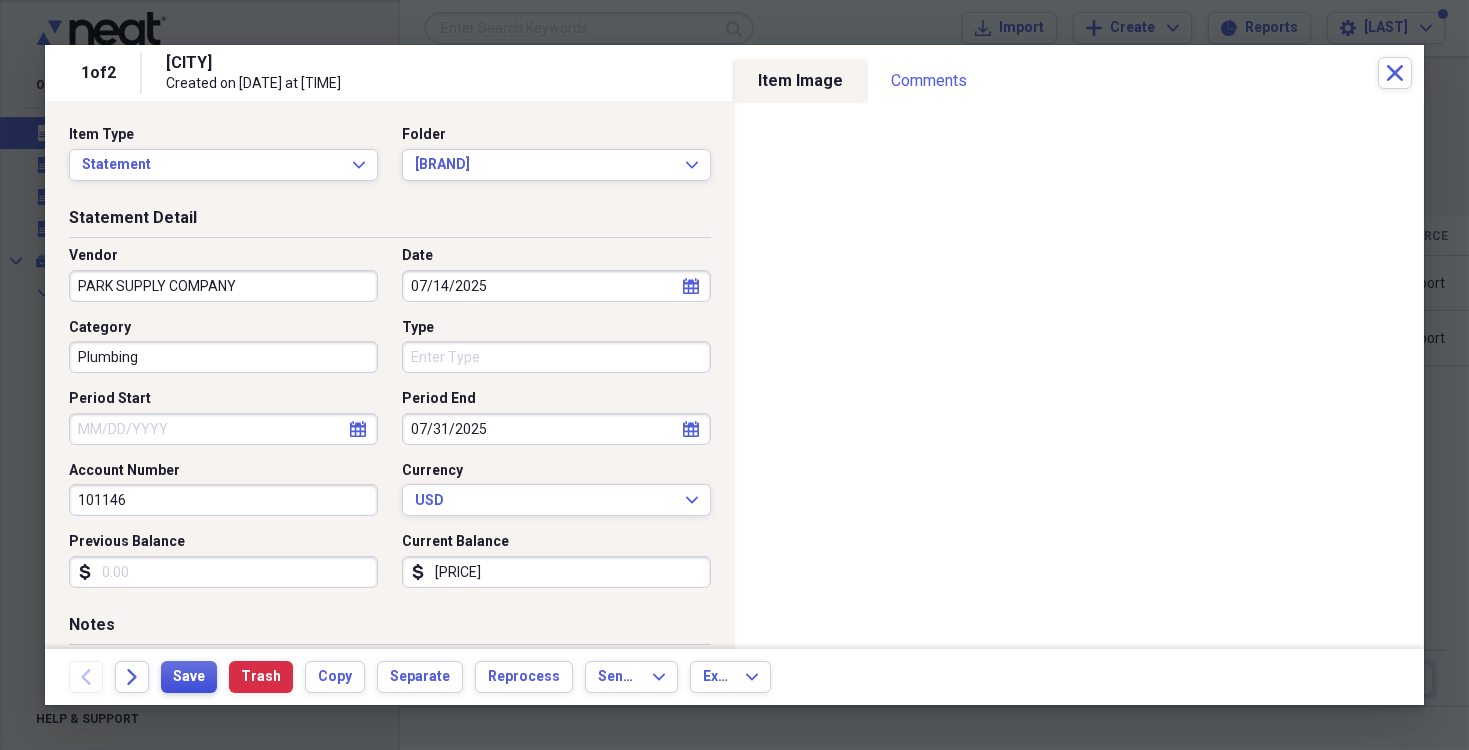 click on "Save" at bounding box center [189, 677] 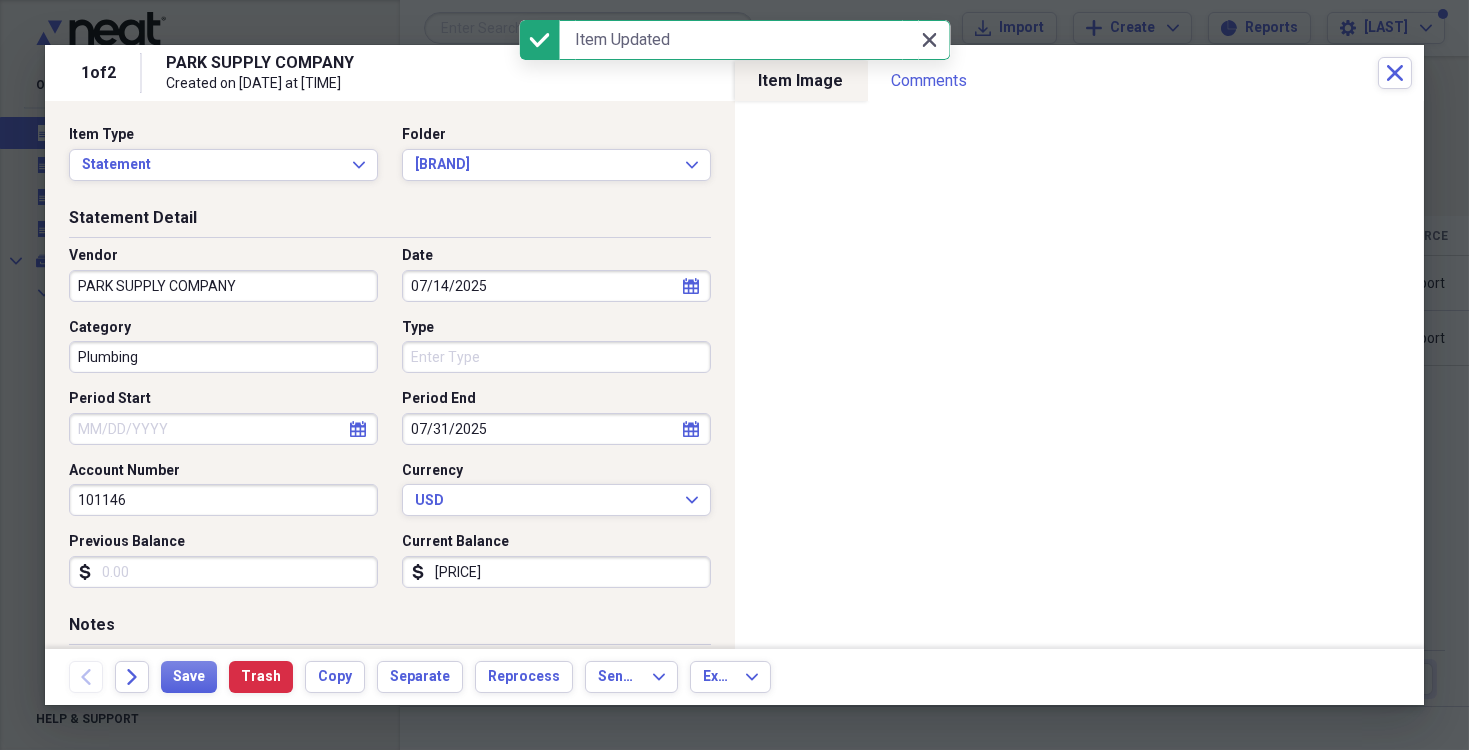 click 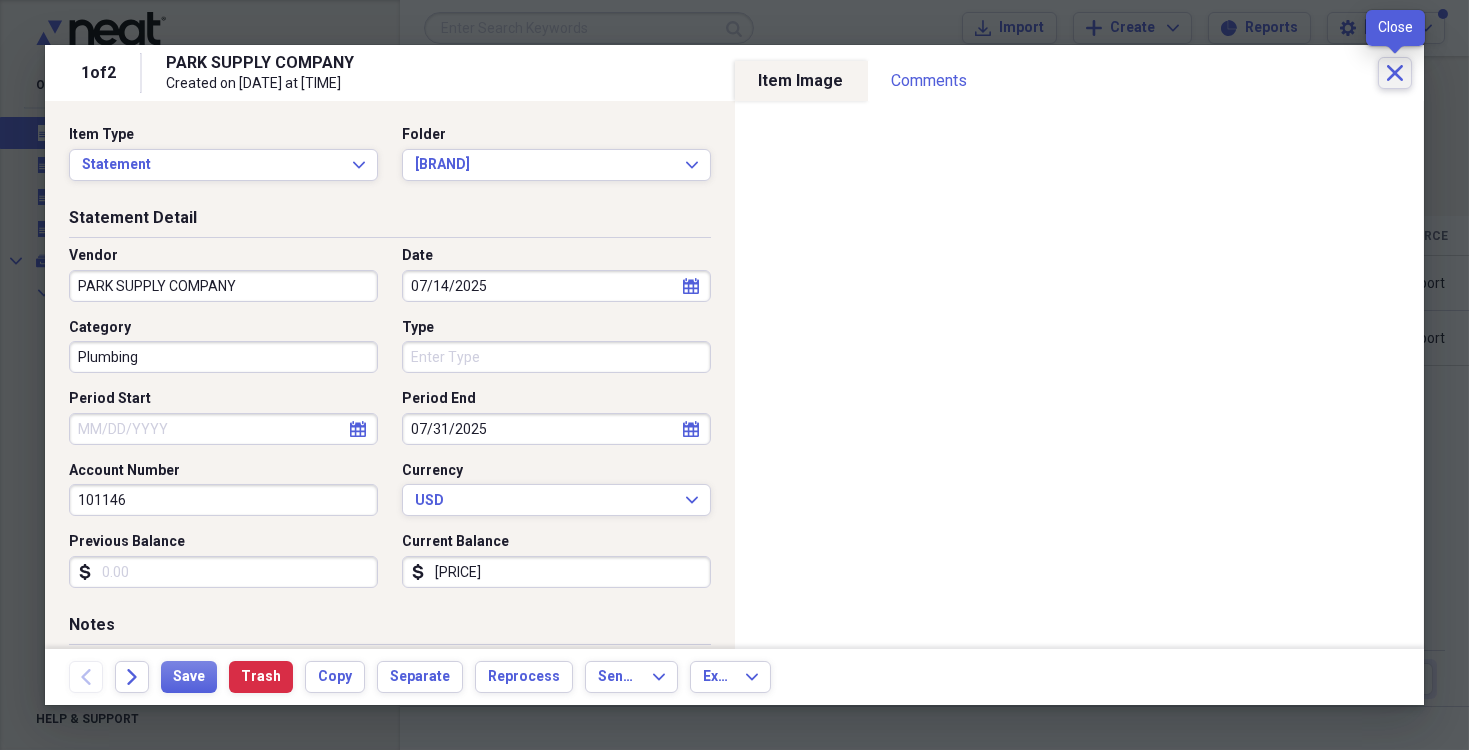 click on "Close" 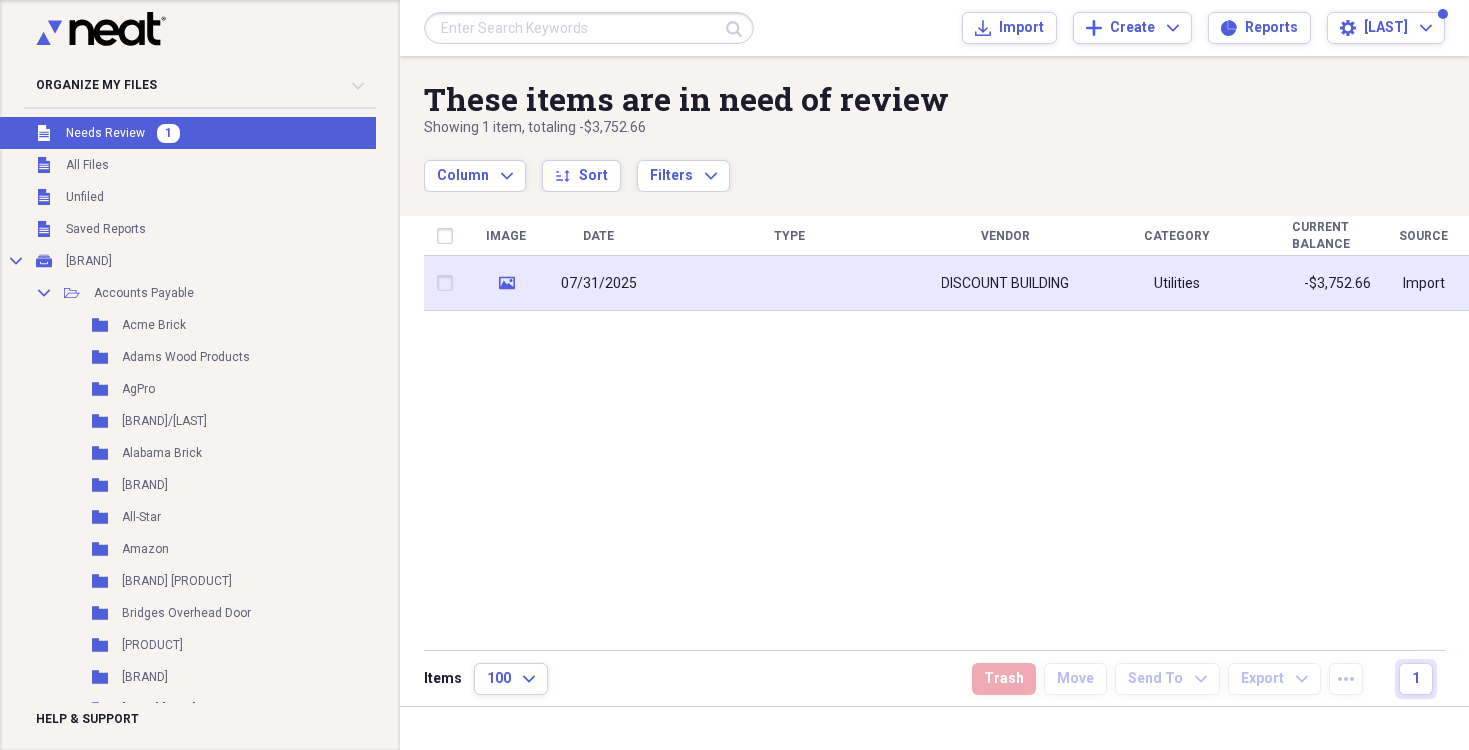 click on "07/31/2025" at bounding box center [599, 284] 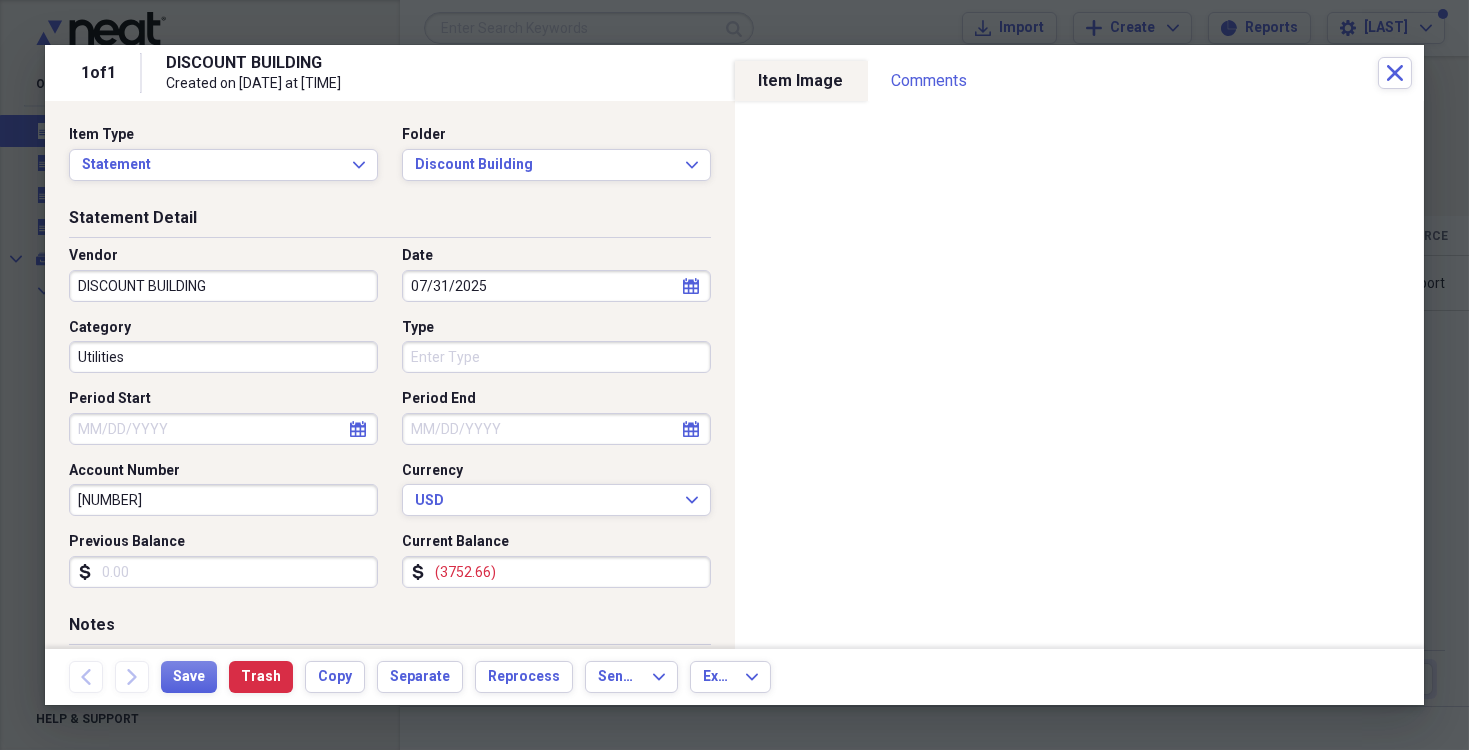 click on "calendar" 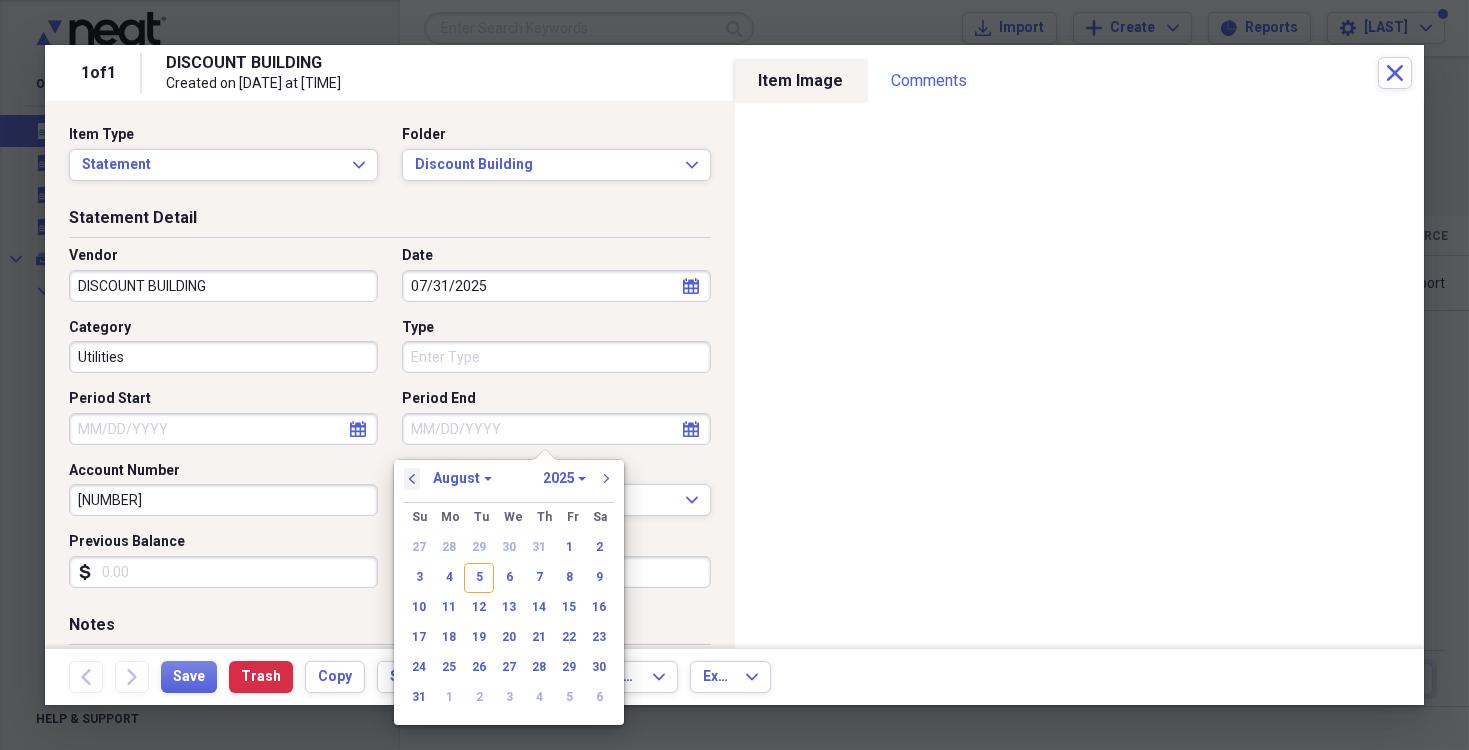 click on "previous" at bounding box center (412, 479) 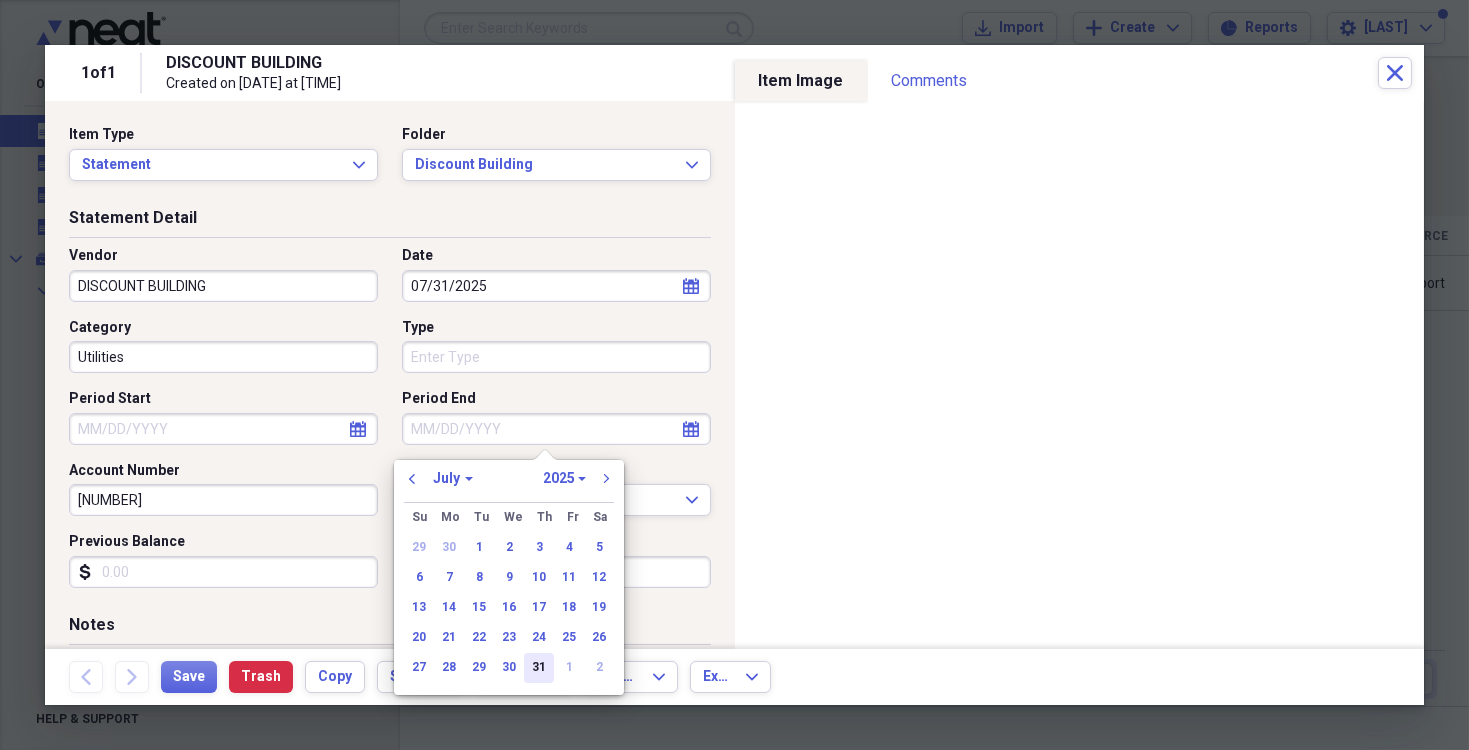 click on "31" at bounding box center (539, 668) 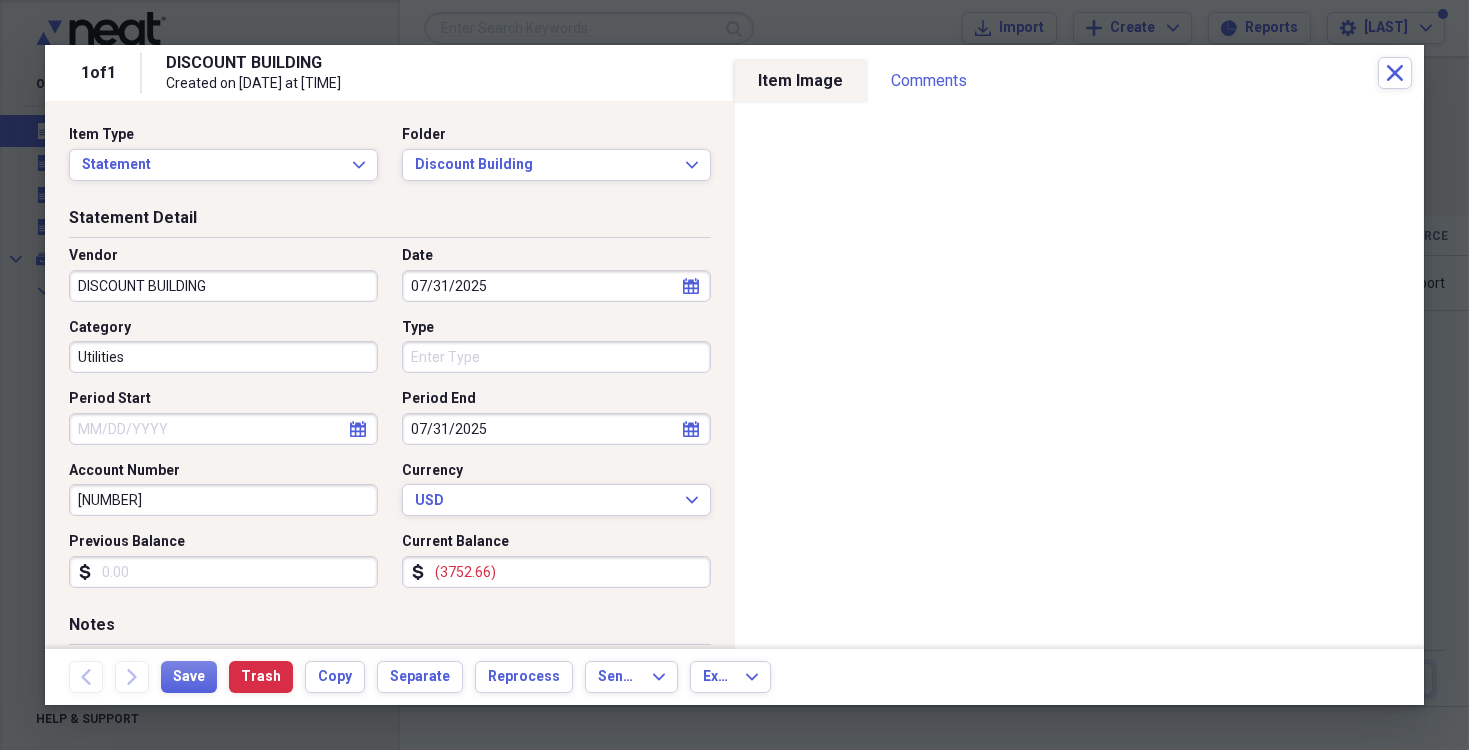 click on "(3752.66)" at bounding box center (556, 572) 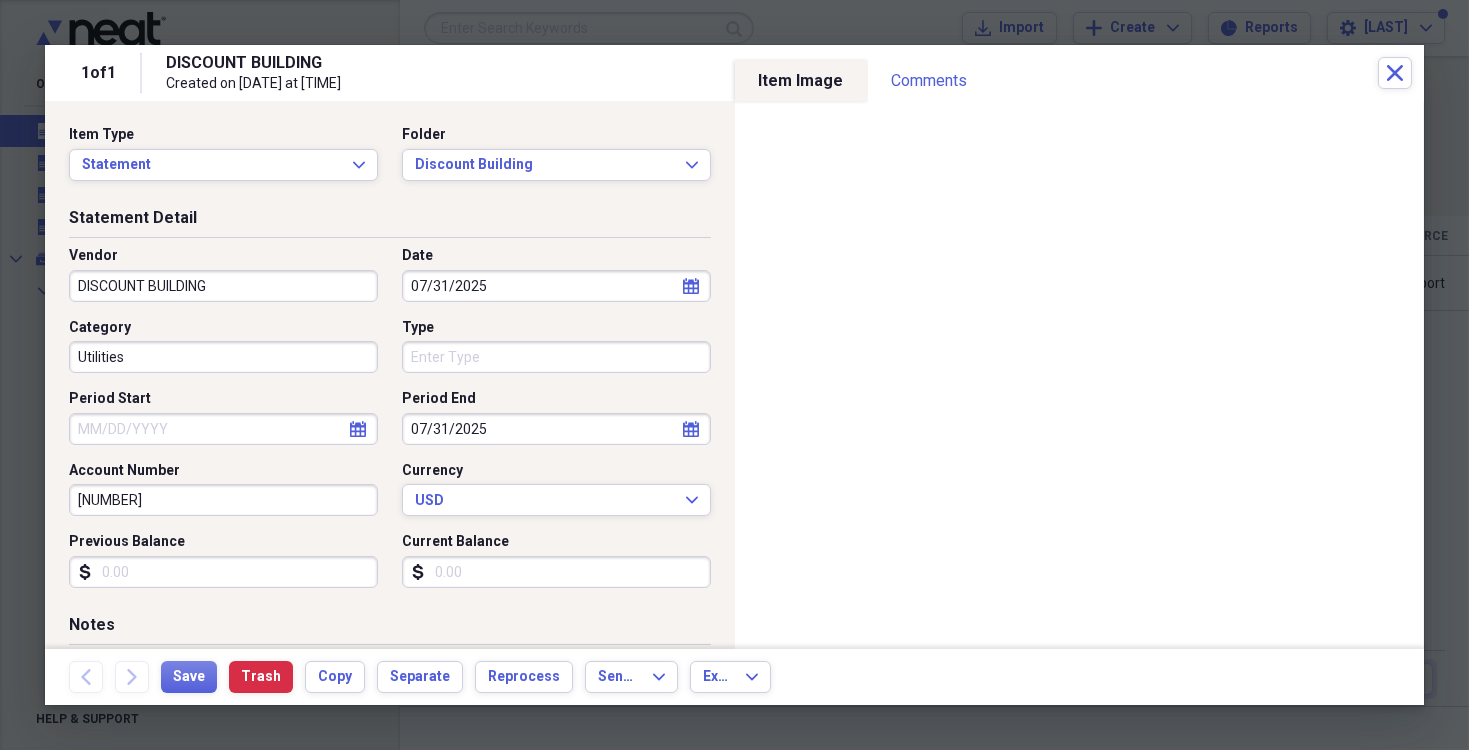 click on "Current Balance" at bounding box center [556, 572] 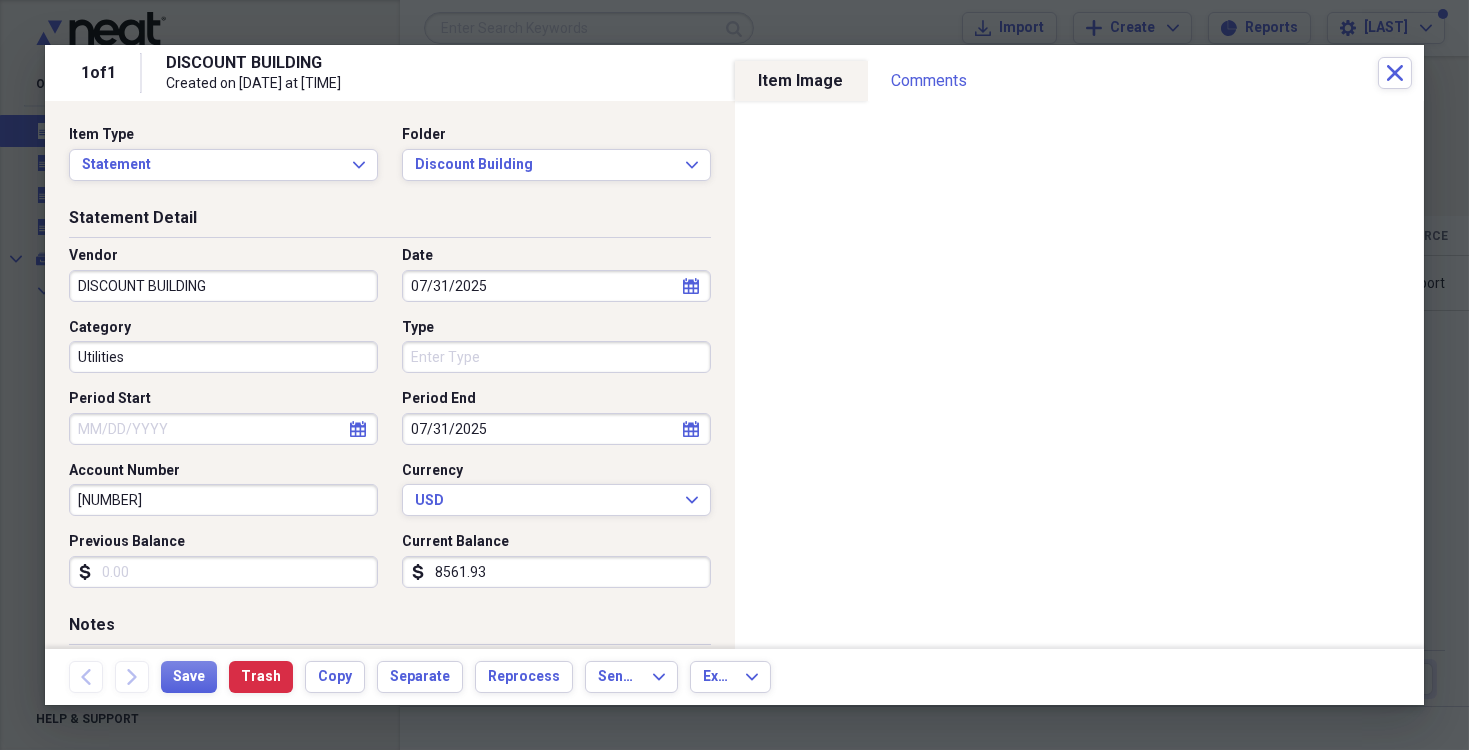 type on "8561.93" 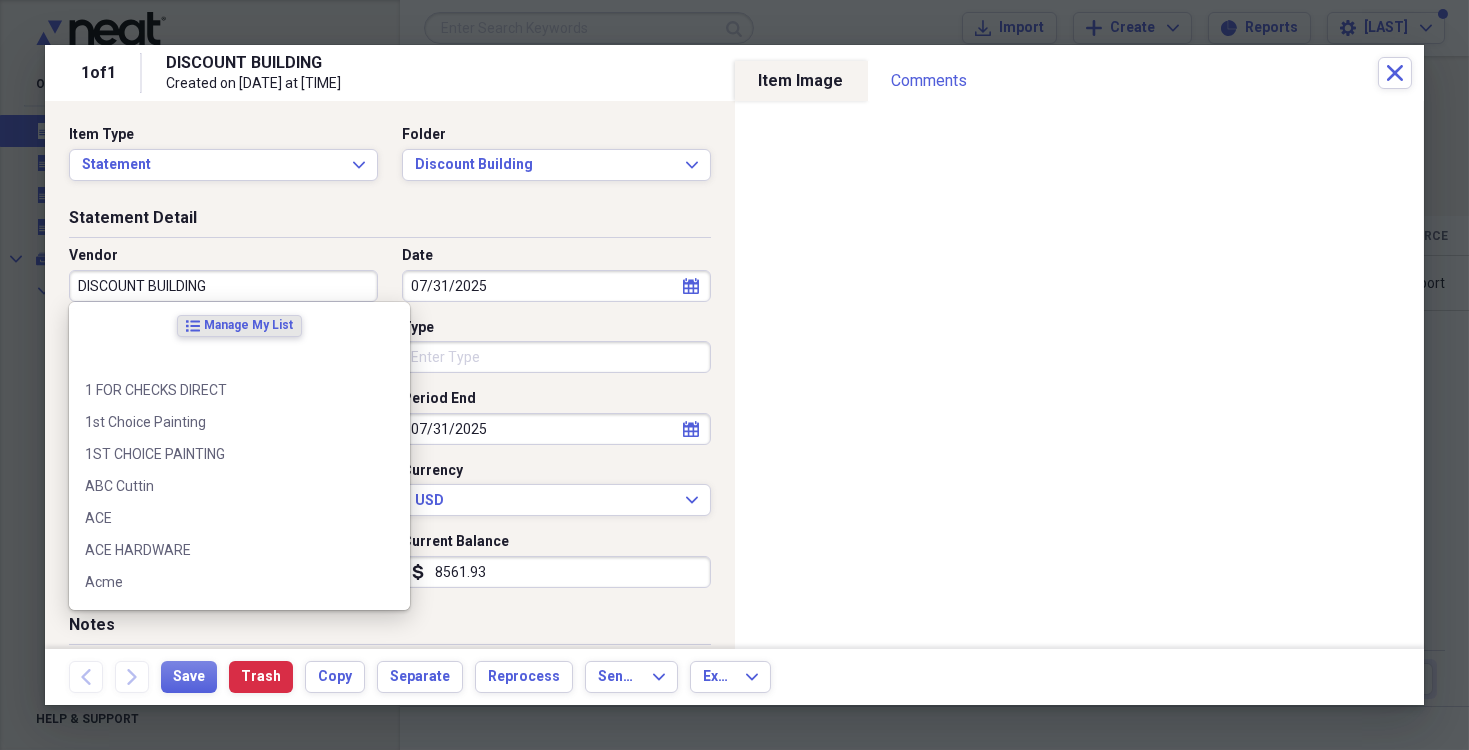 click on "DISCOUNT BUILDING" at bounding box center [223, 286] 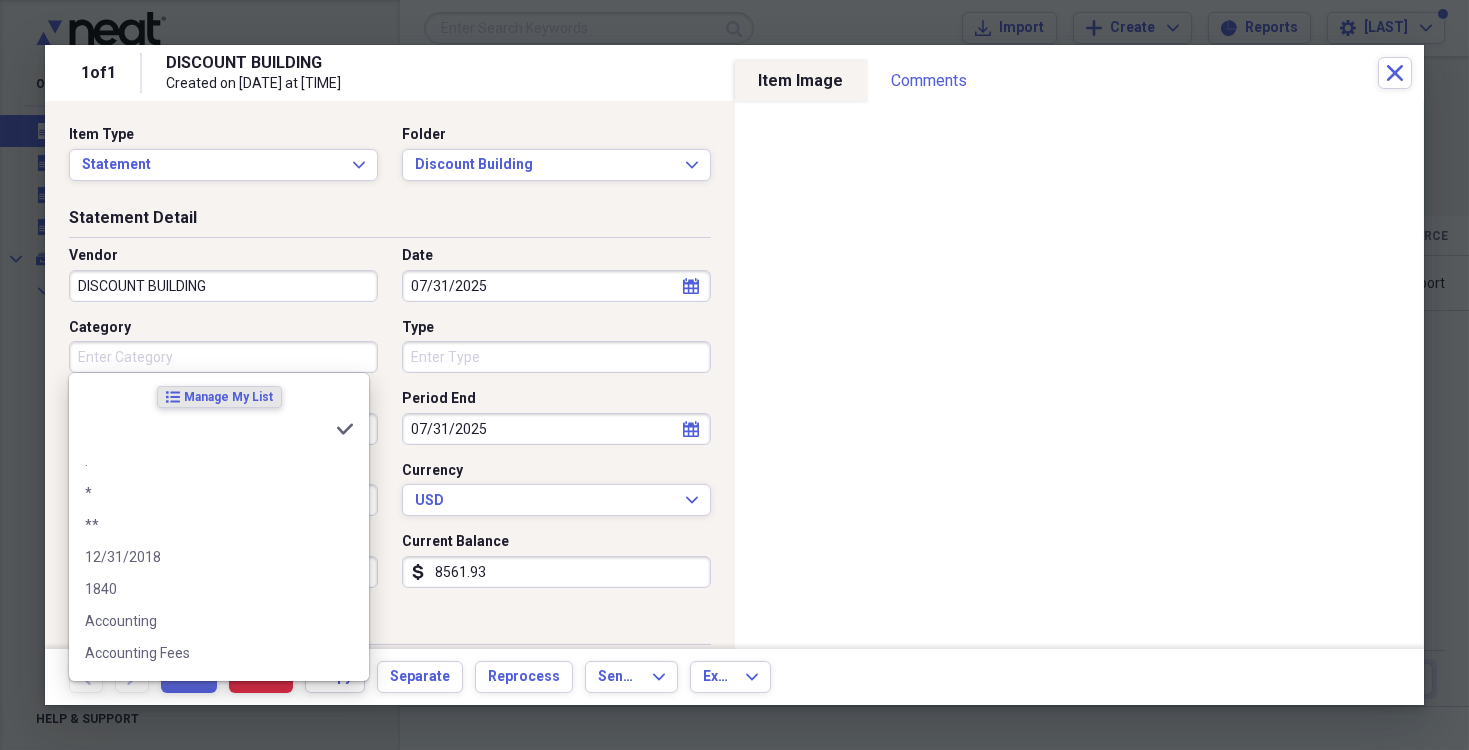type on "S" 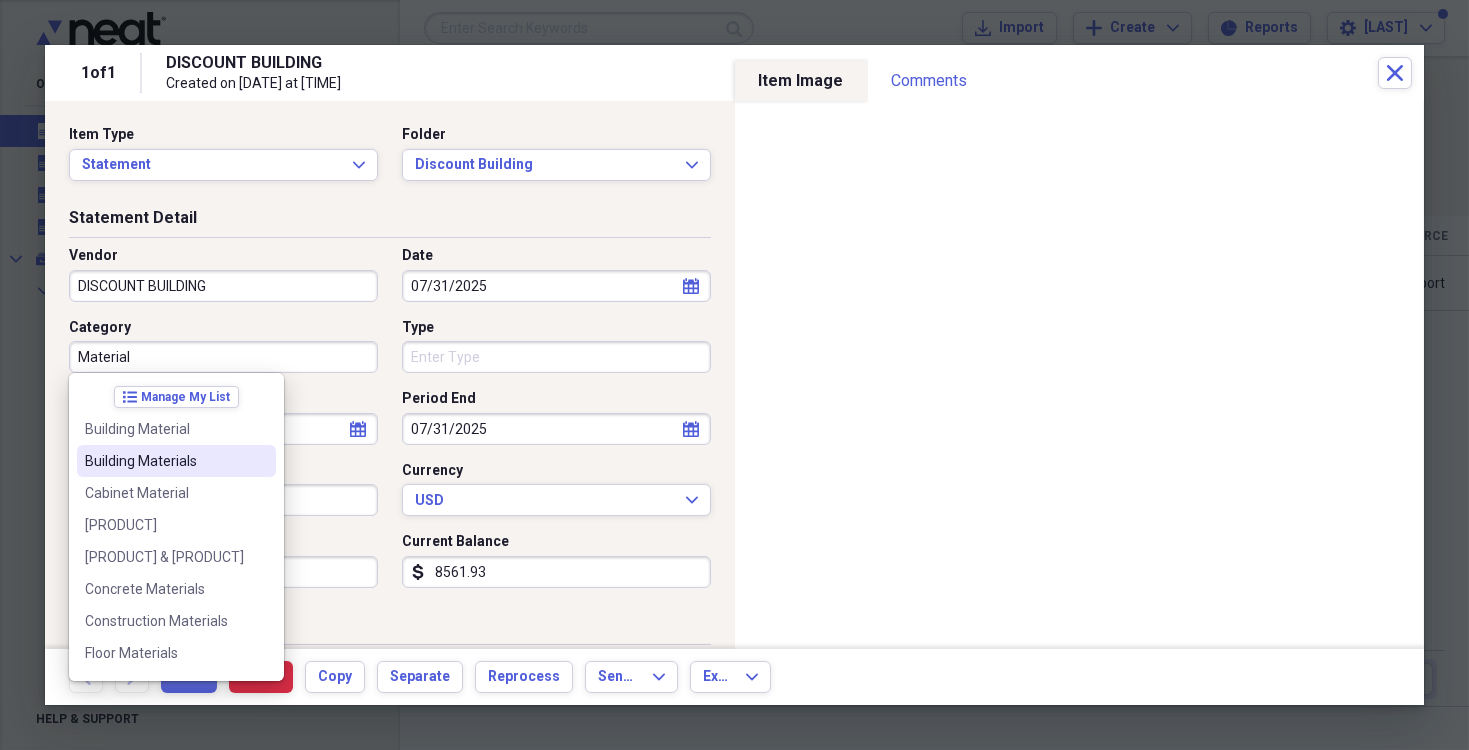 click on "Building Materials" at bounding box center (164, 461) 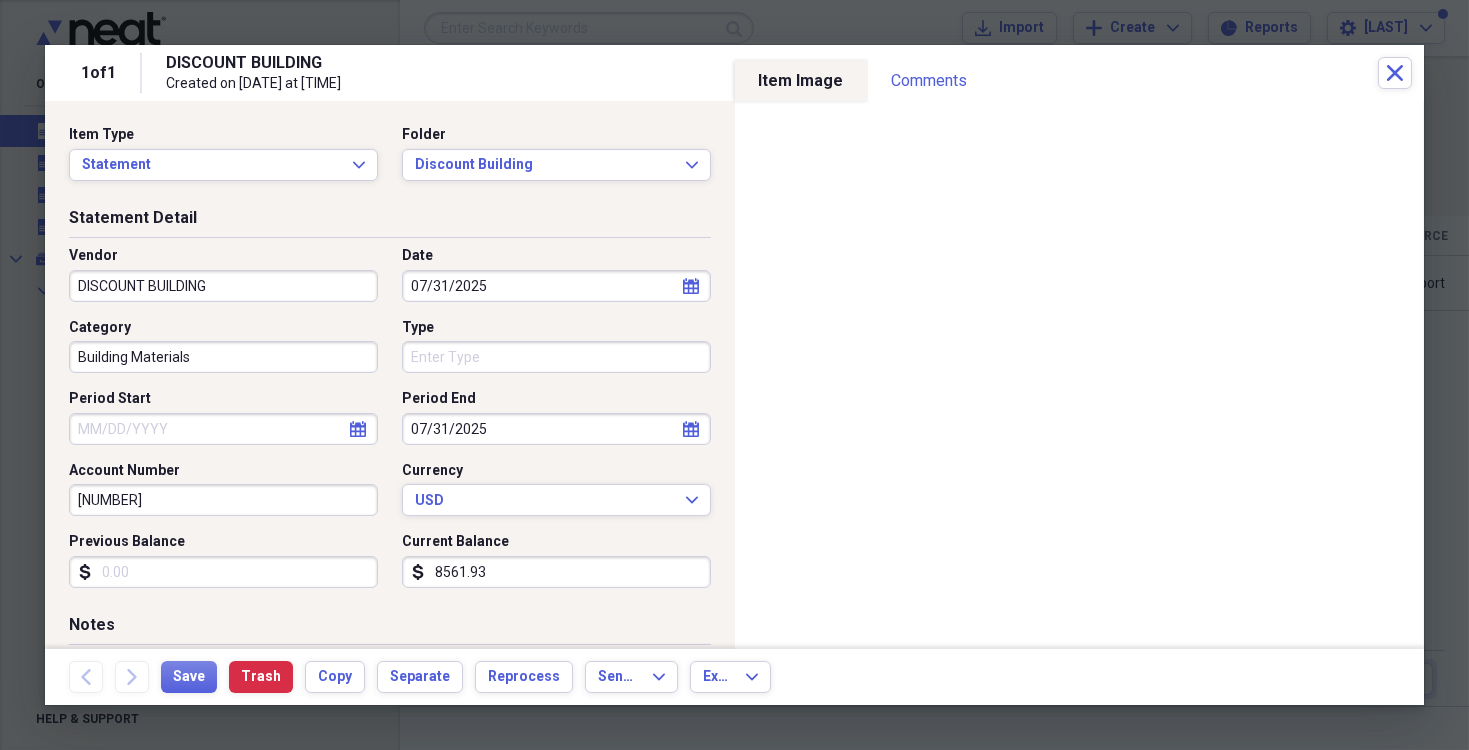 click on "Type" at bounding box center (556, 357) 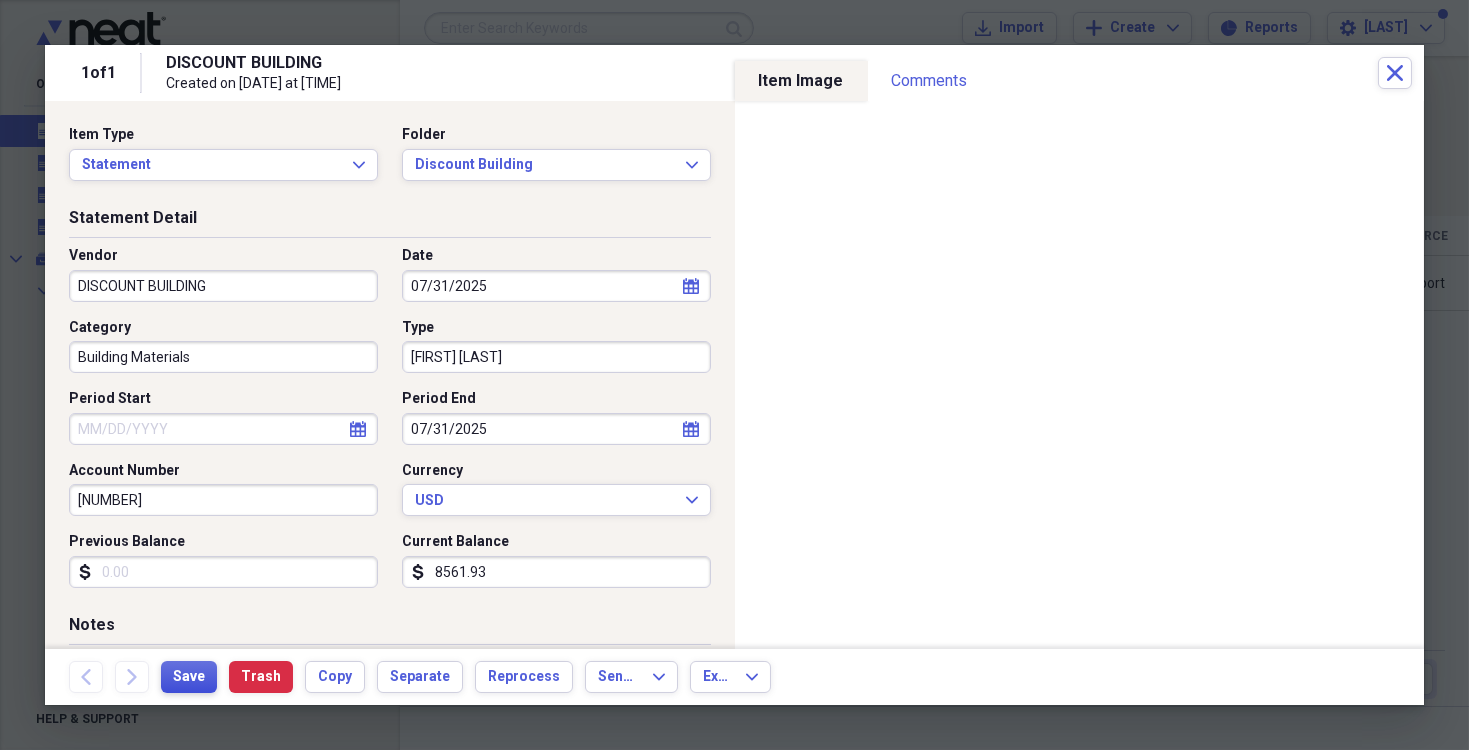 type on "[FIRST] [LAST]" 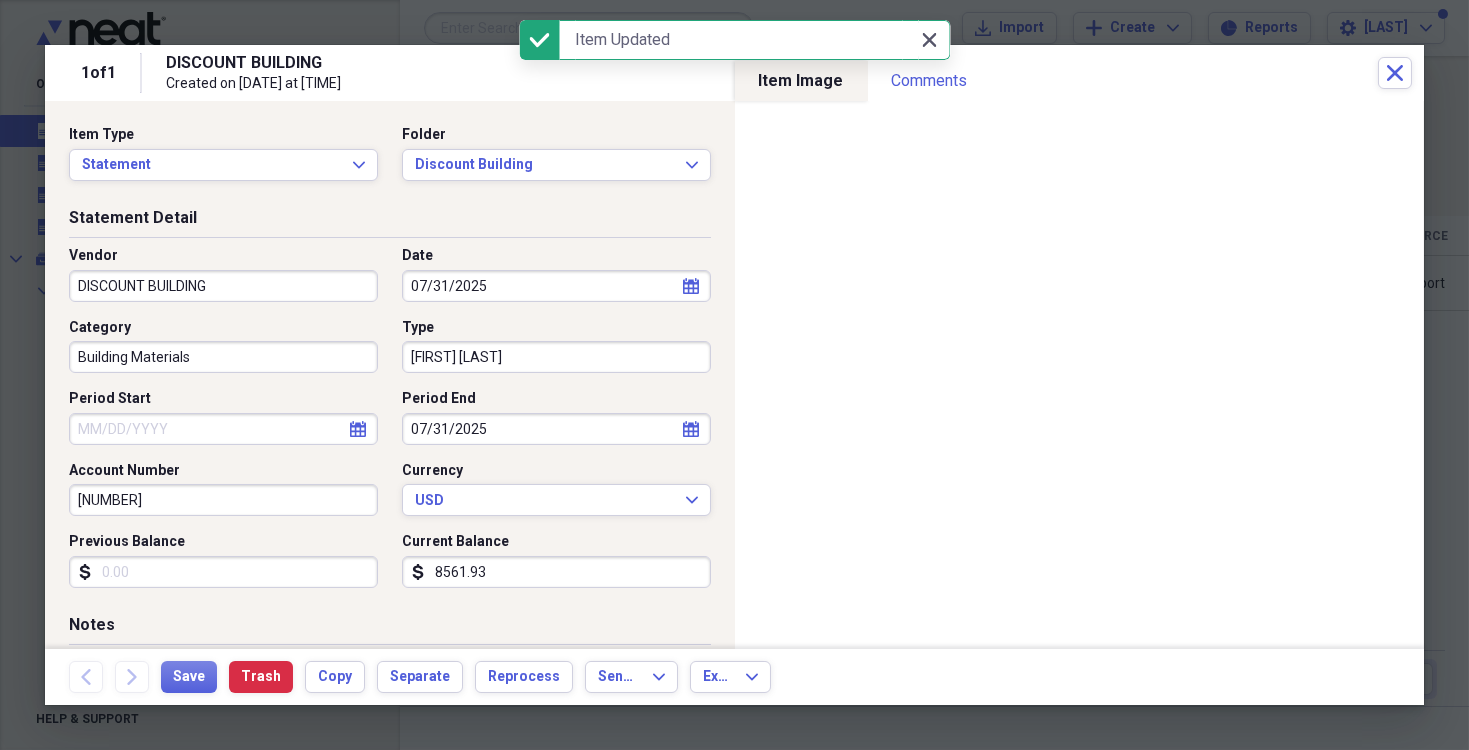 click on "Close" 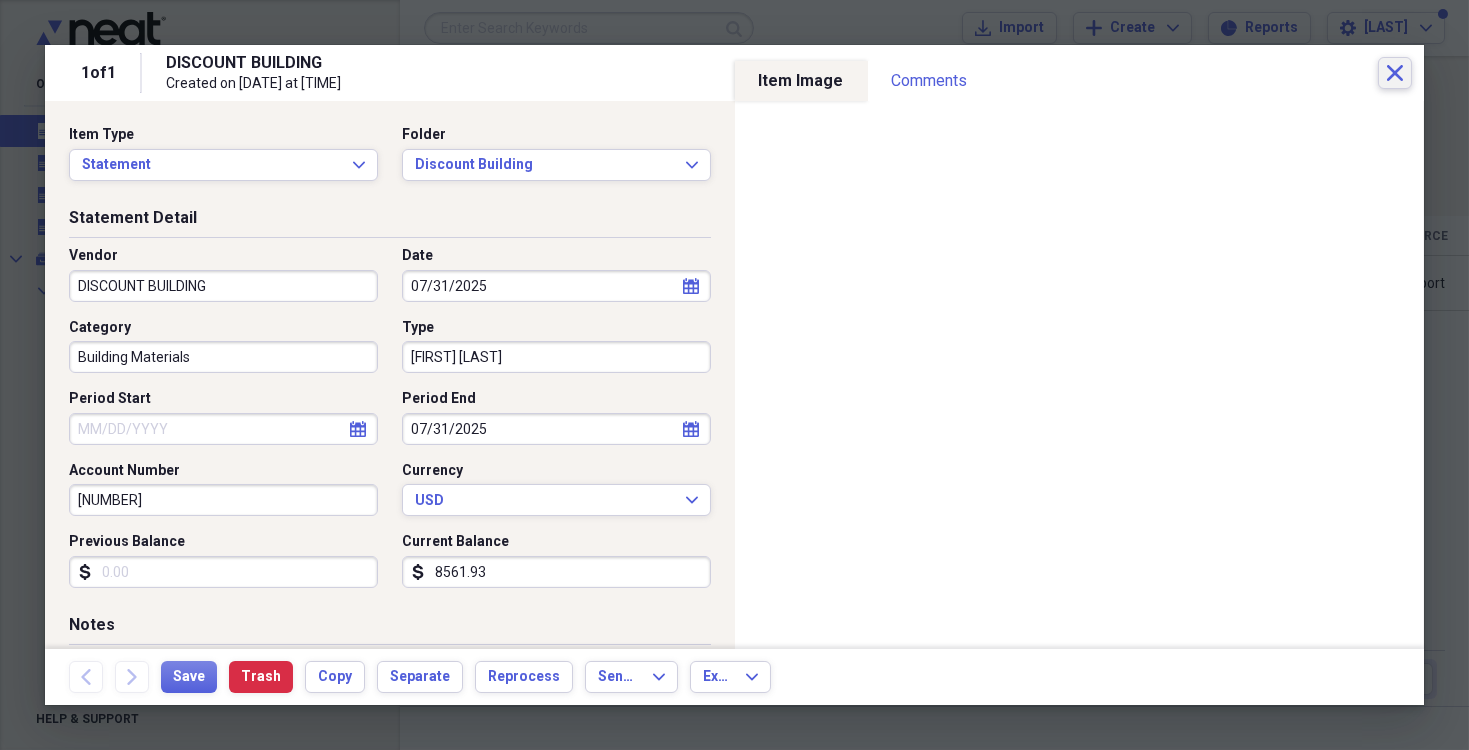 click on "Close" at bounding box center [1395, 73] 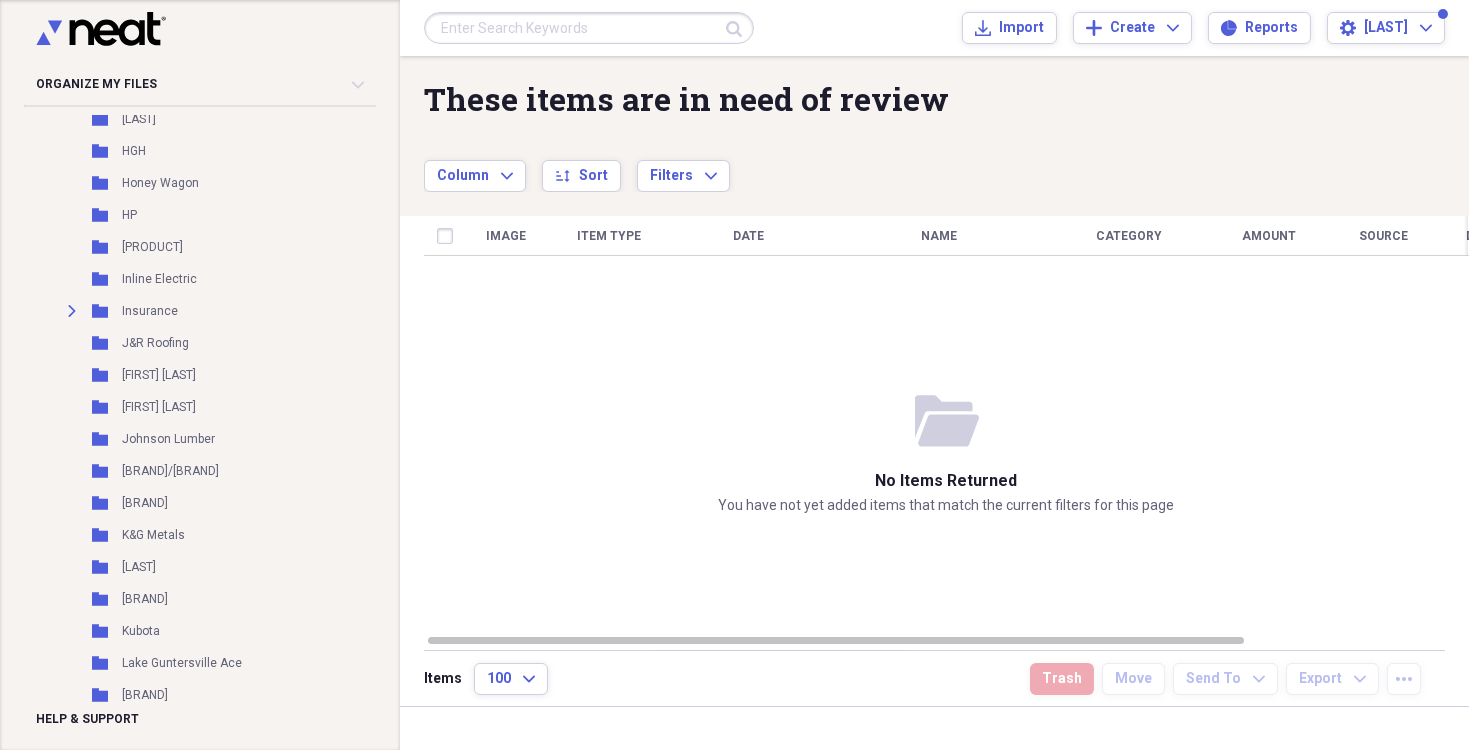 scroll, scrollTop: 1200, scrollLeft: 0, axis: vertical 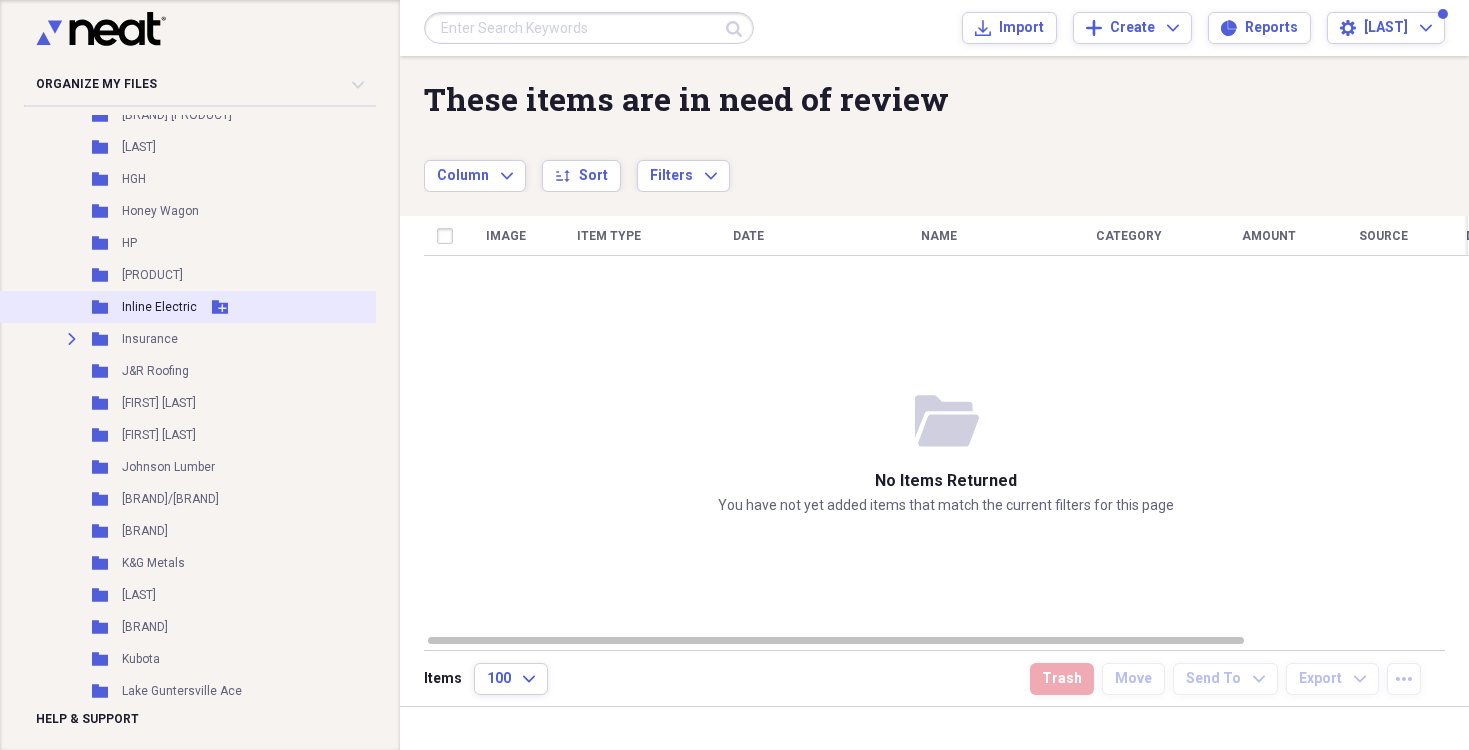 click on "Folder Inline Electric Add Folder" at bounding box center [201, 307] 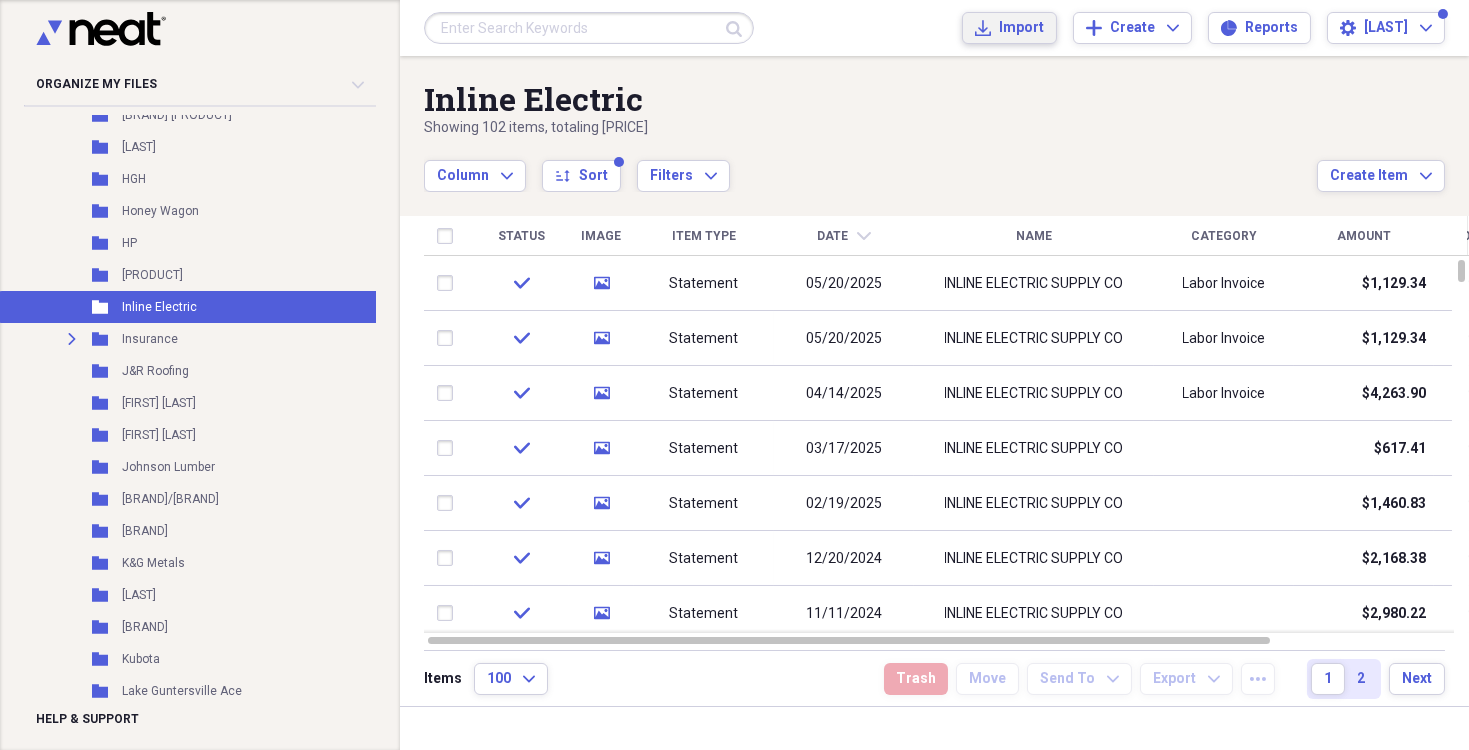 click on "Import" at bounding box center (1021, 28) 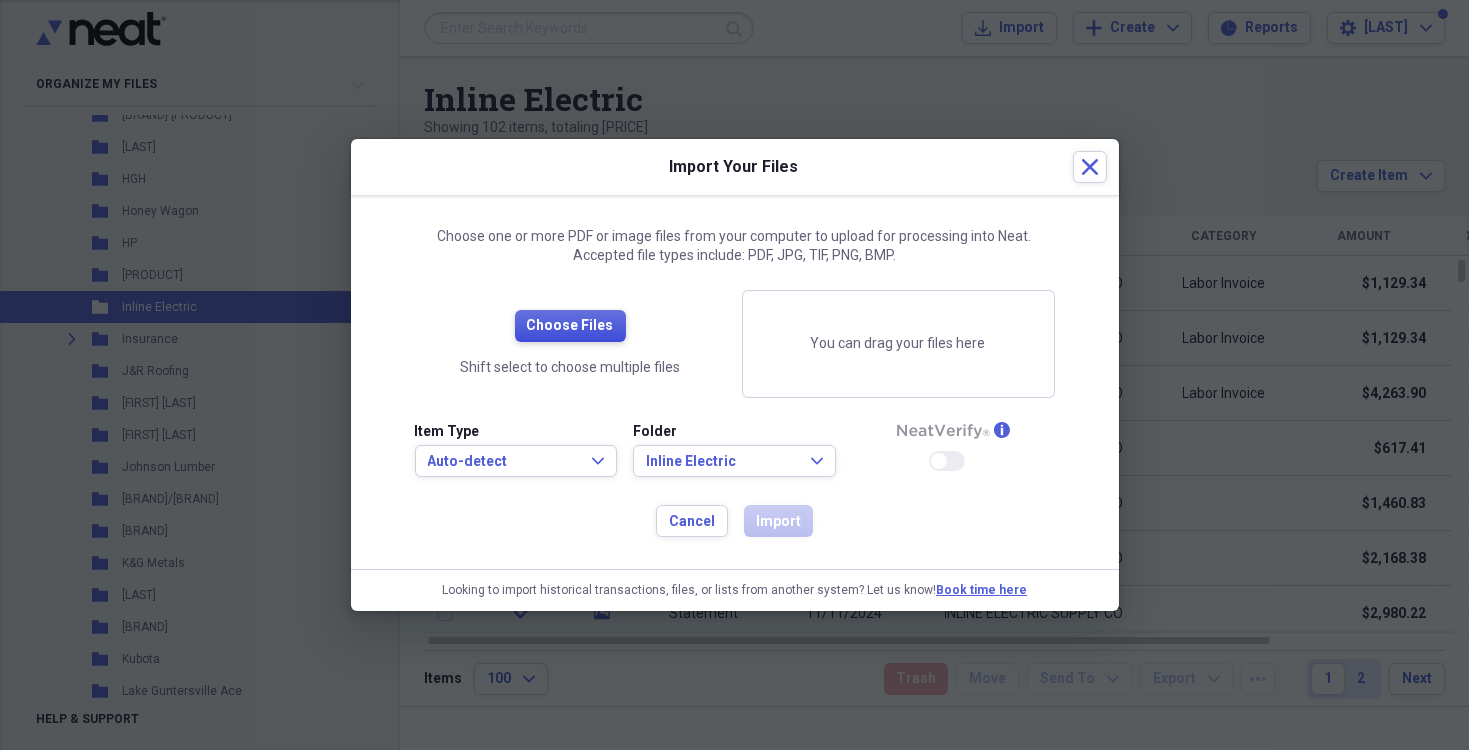 click on "Choose Files" at bounding box center [570, 326] 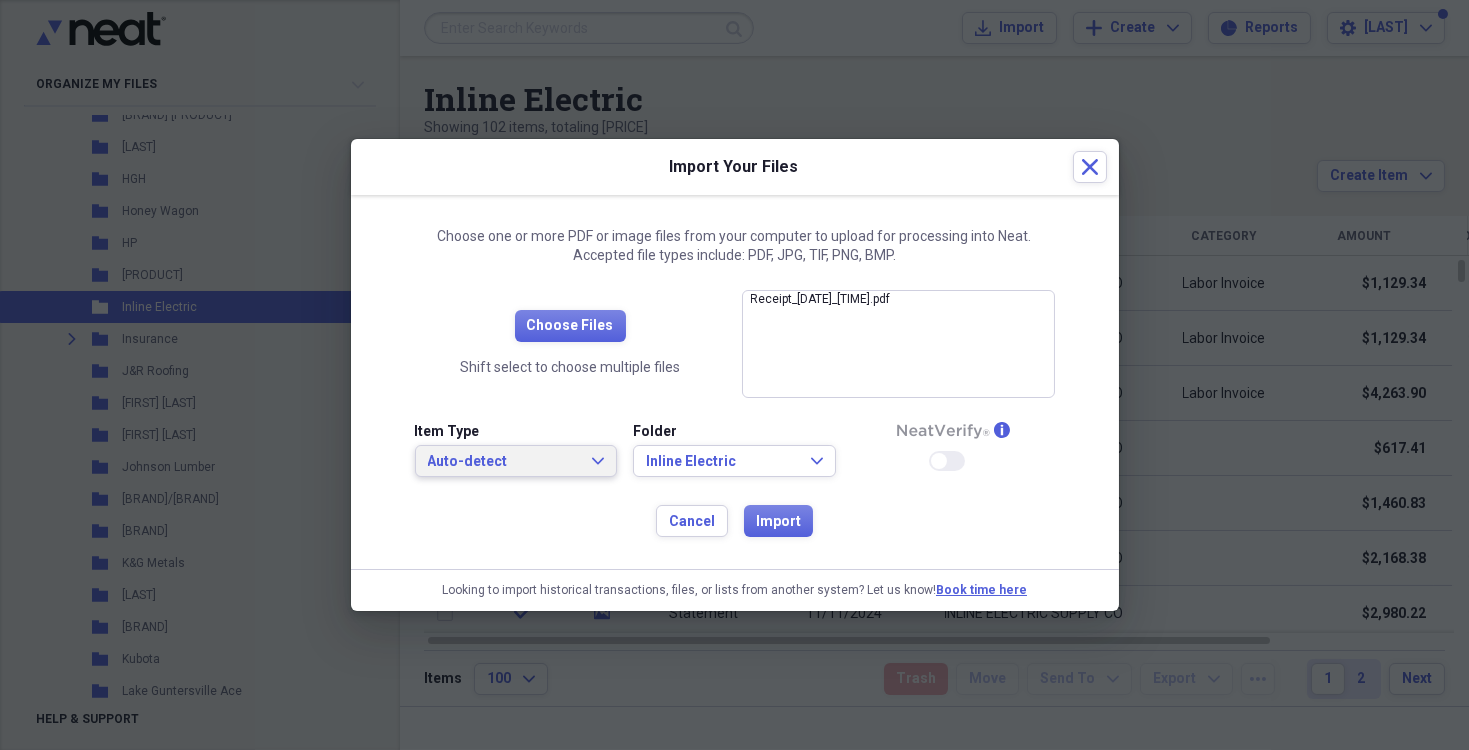 click on "Expand" 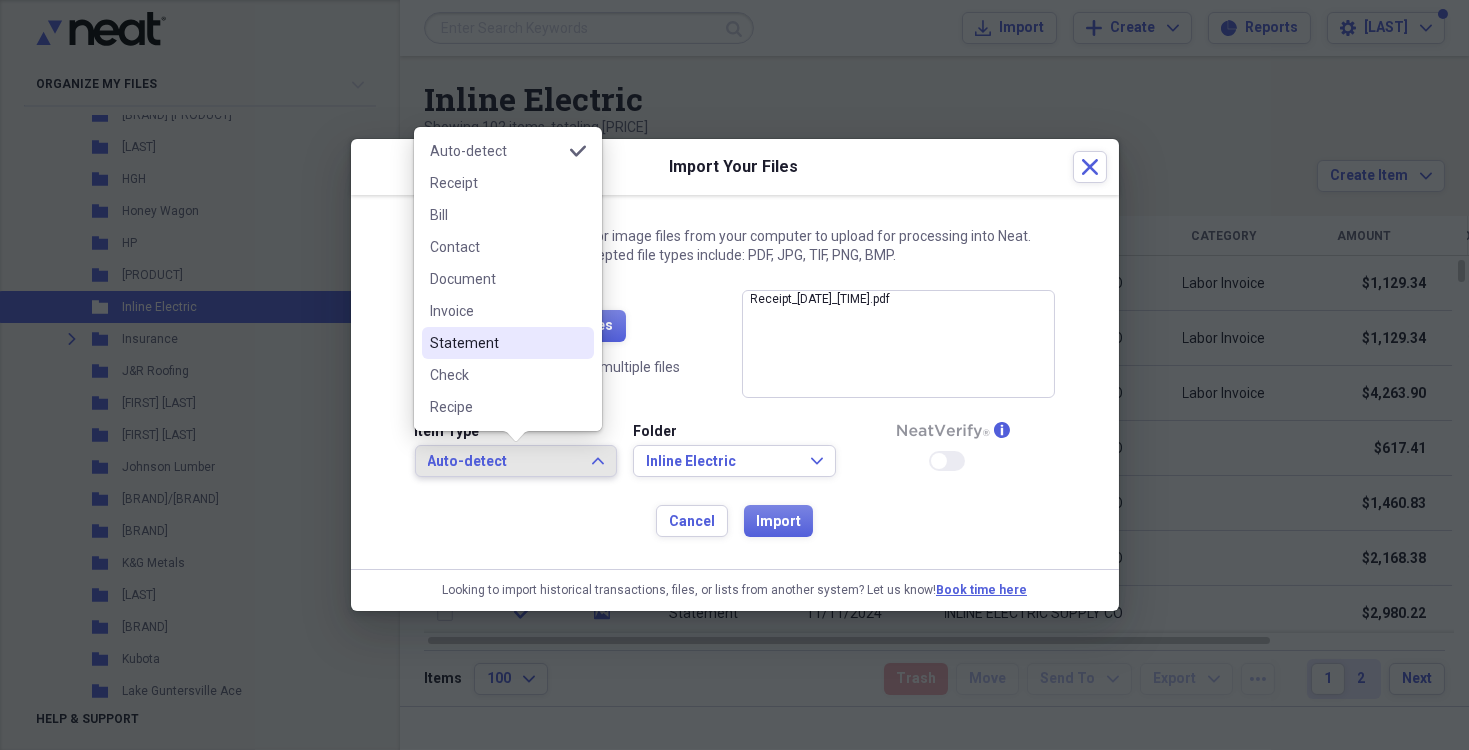 click on "Statement" at bounding box center [496, 343] 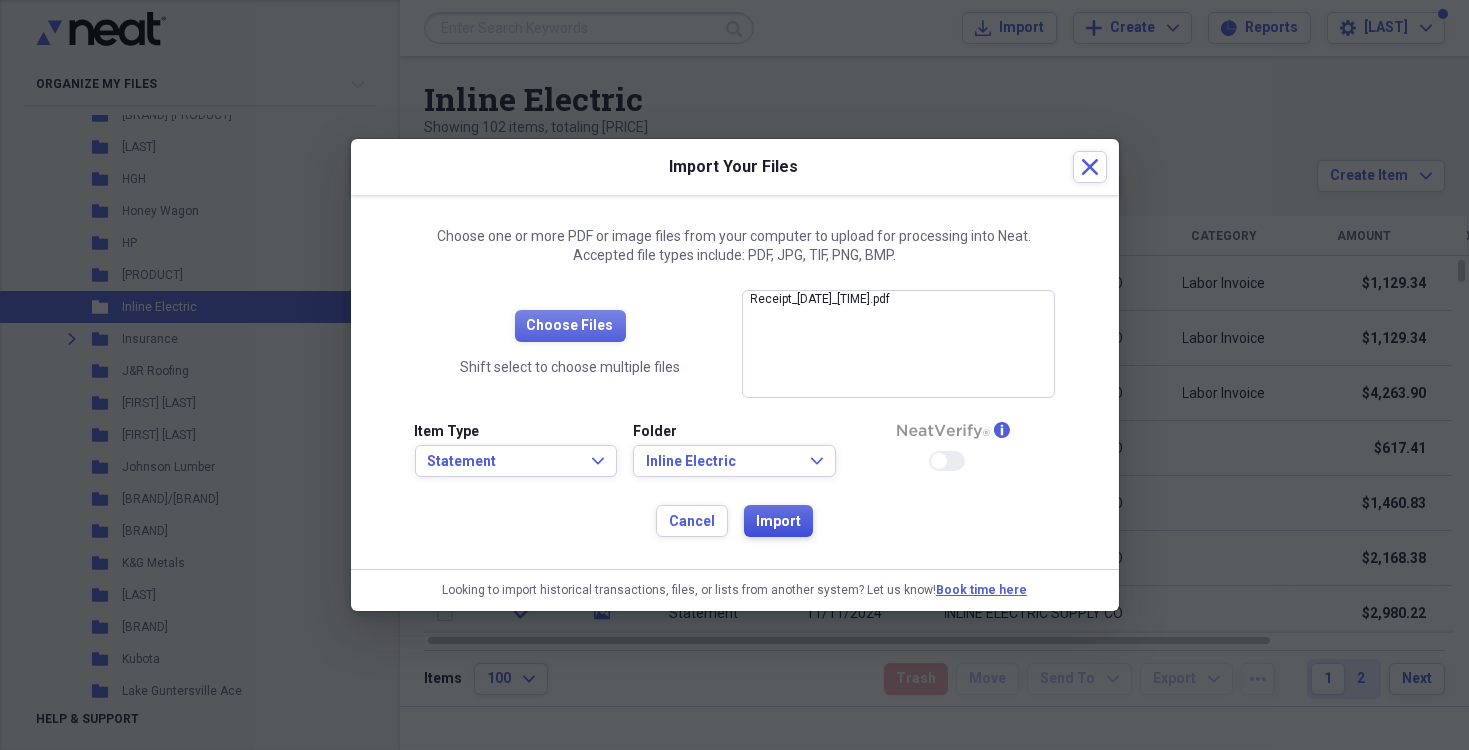 click on "Import" at bounding box center (778, 522) 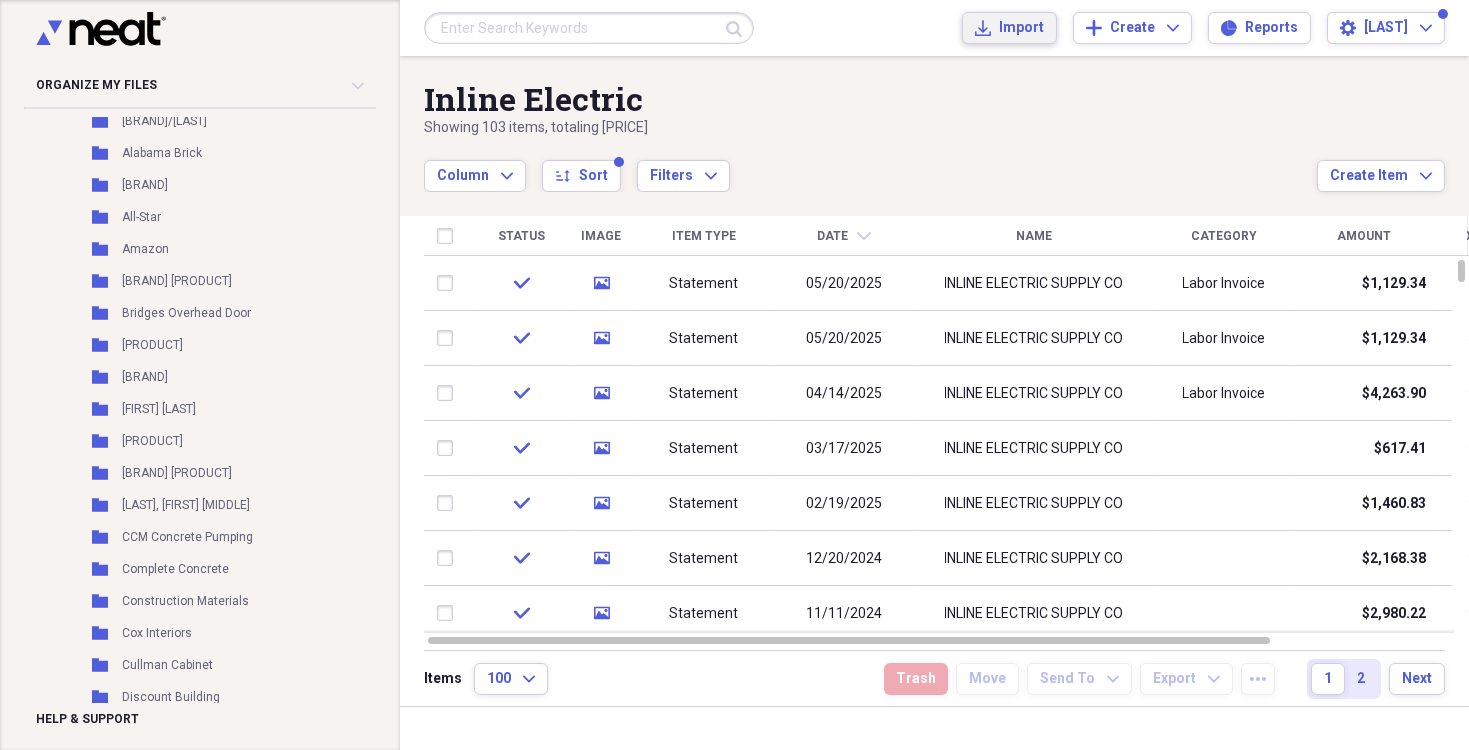 scroll, scrollTop: 0, scrollLeft: 0, axis: both 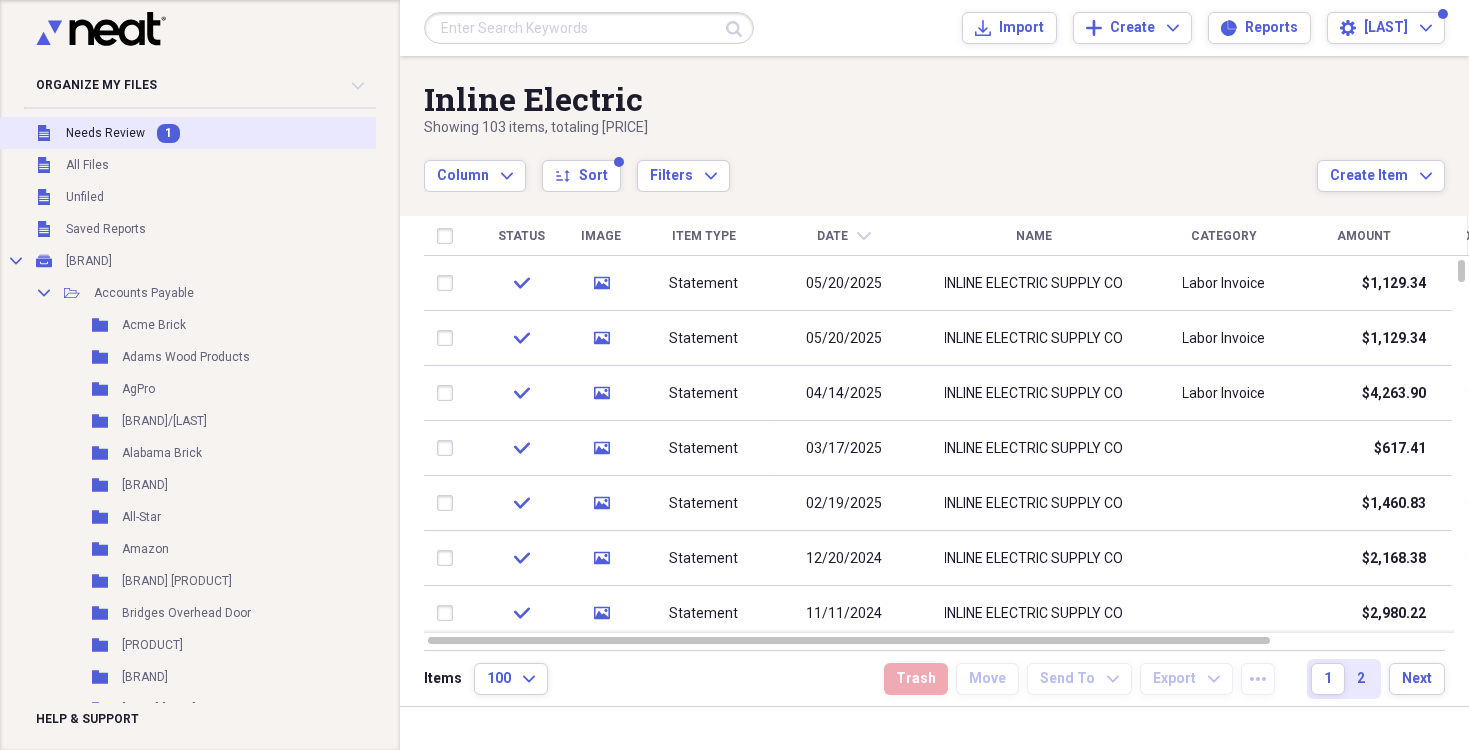 click on "Needs Review" at bounding box center (105, 133) 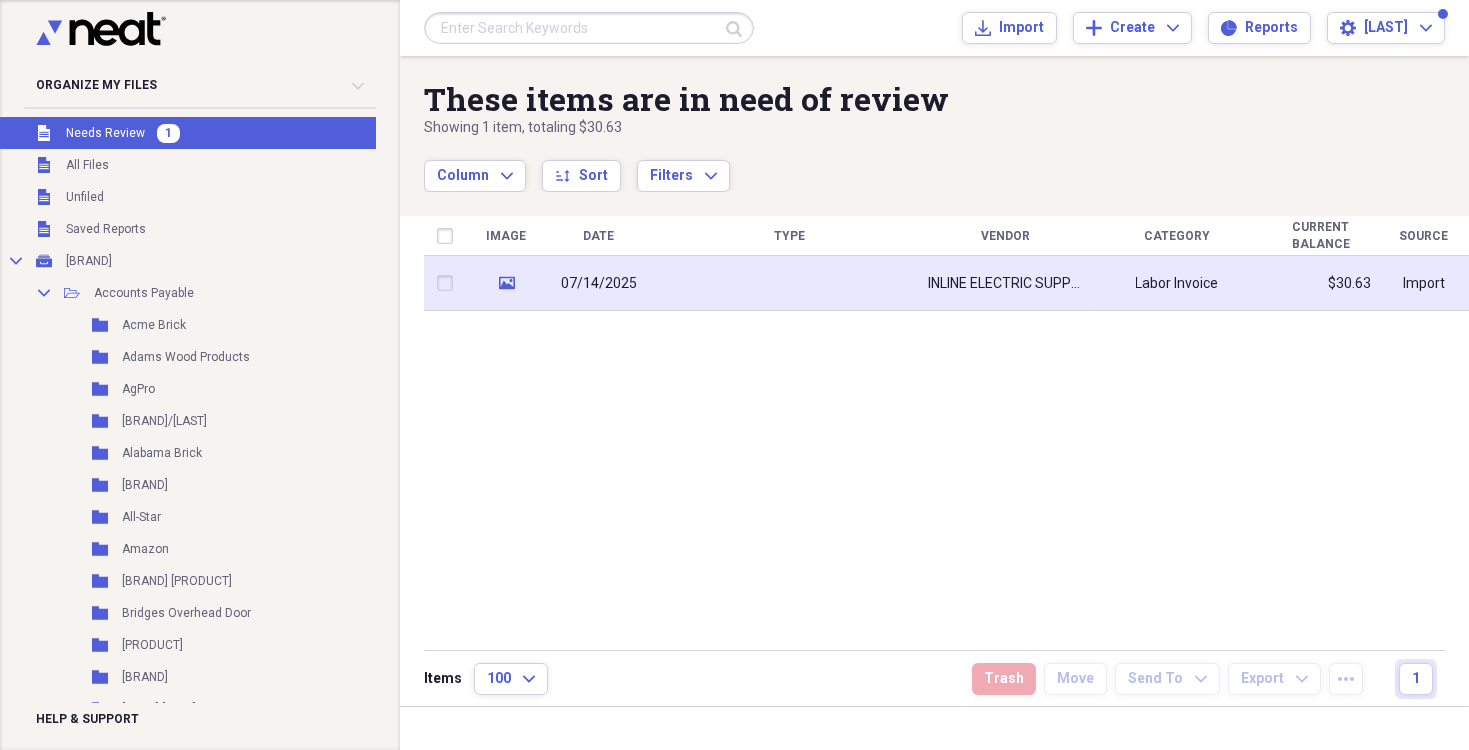 click on "INLINE ELECTRIC SUPPLY CO" at bounding box center [1005, 284] 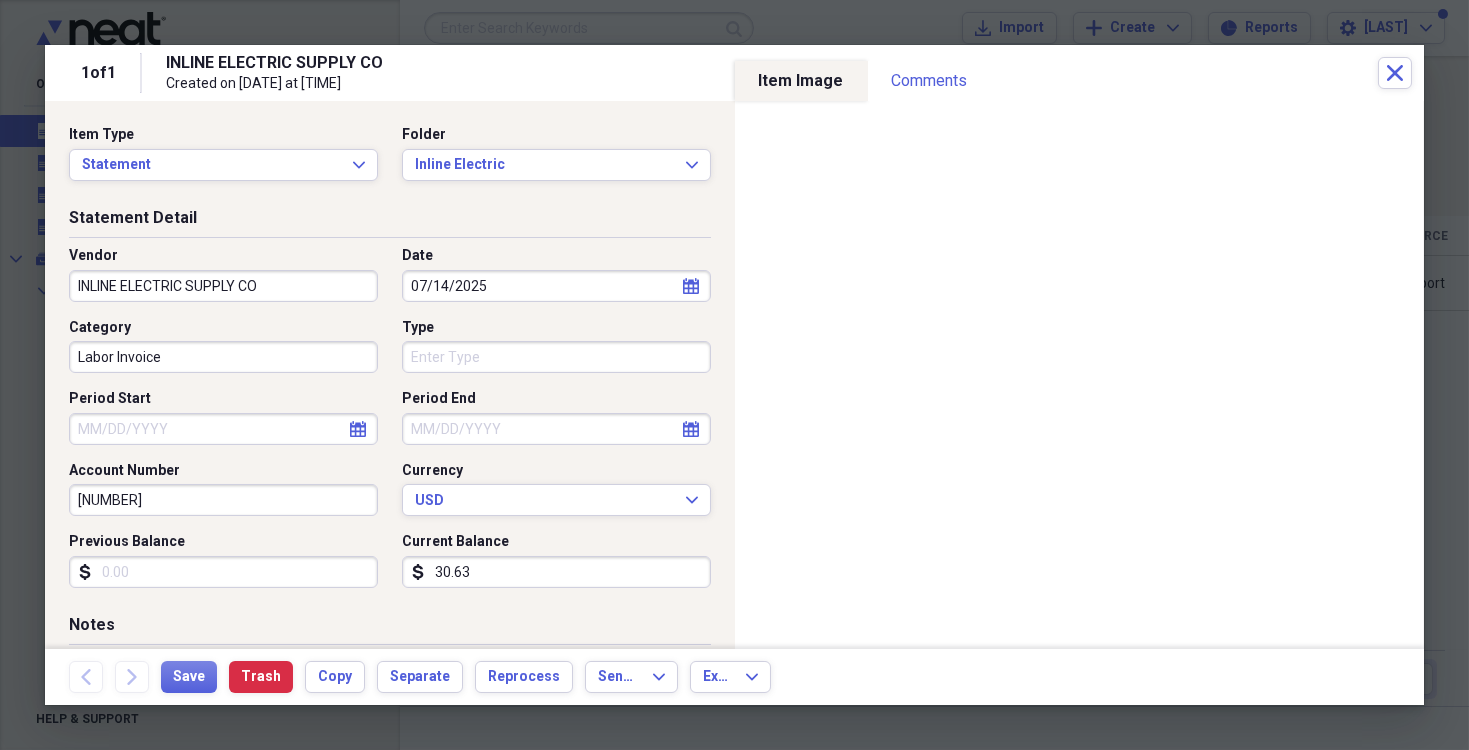 click on "calendar Calendar" at bounding box center [691, 429] 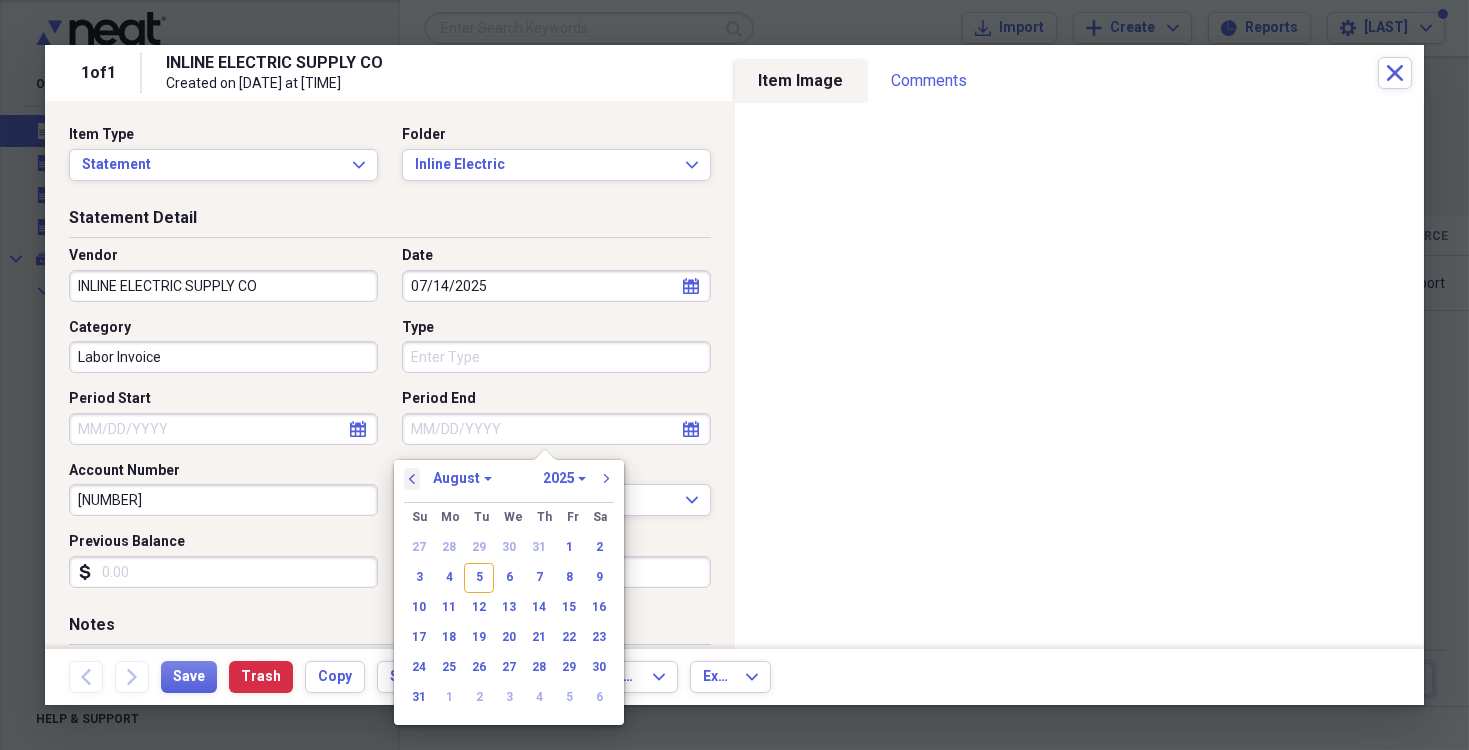 click on "previous" at bounding box center (412, 479) 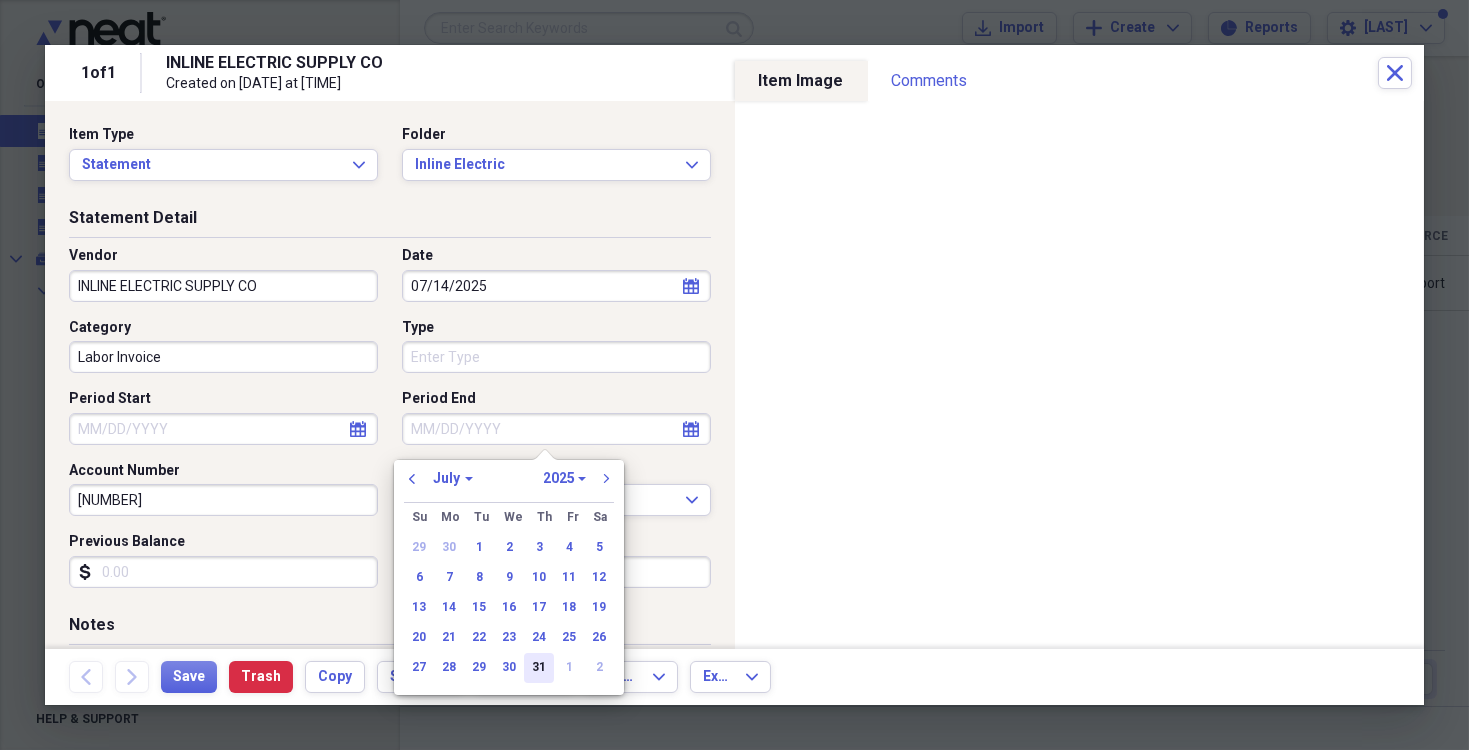drag, startPoint x: 545, startPoint y: 670, endPoint x: 344, endPoint y: 685, distance: 201.55893 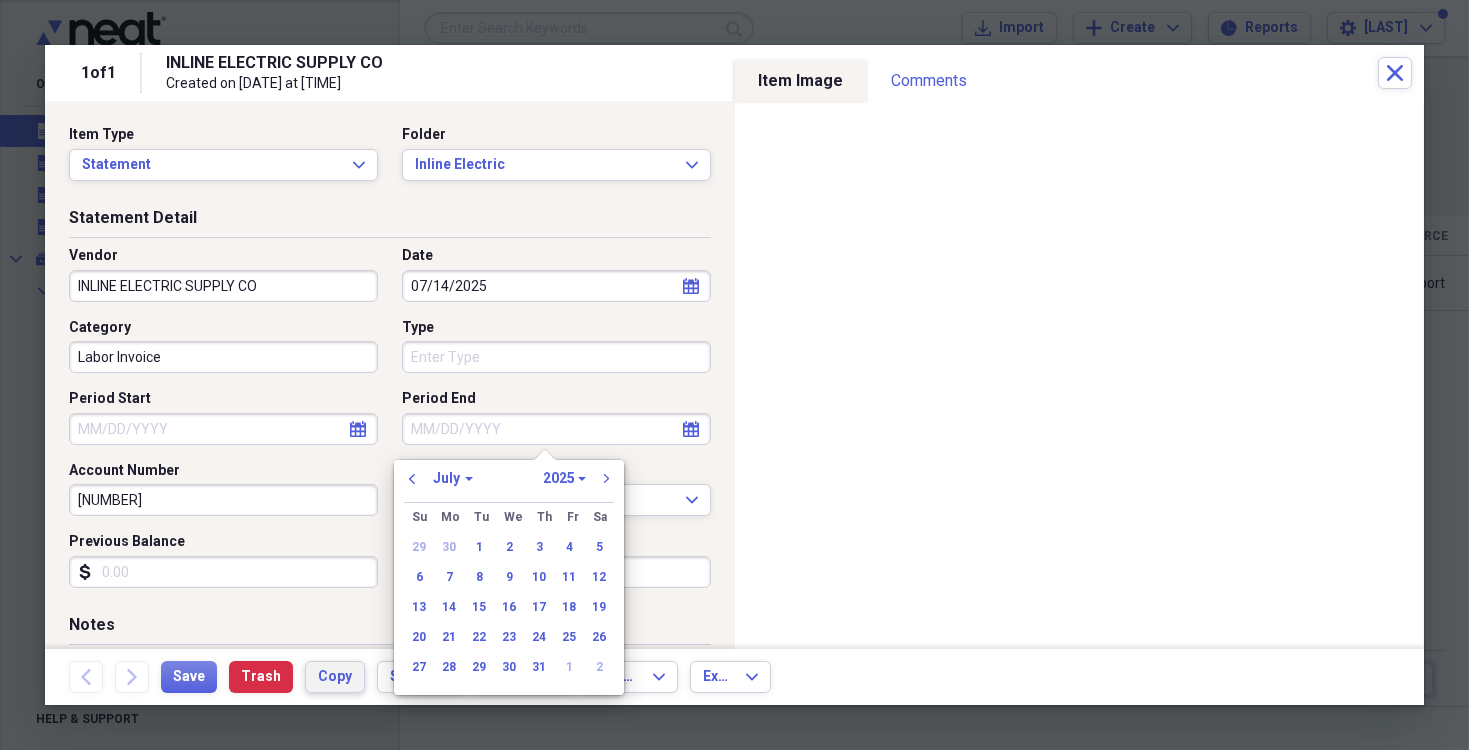 type on "07/31/2025" 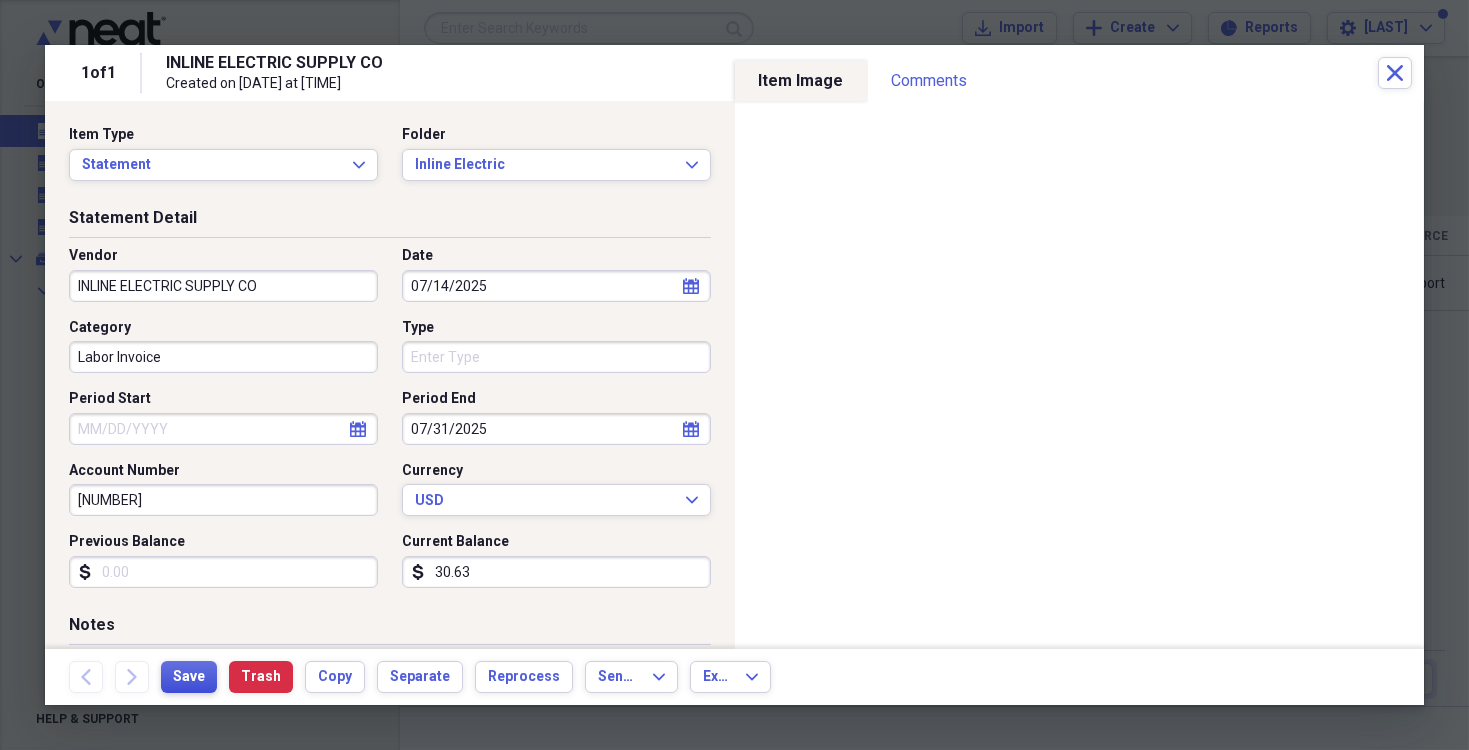 click on "Save" at bounding box center [189, 677] 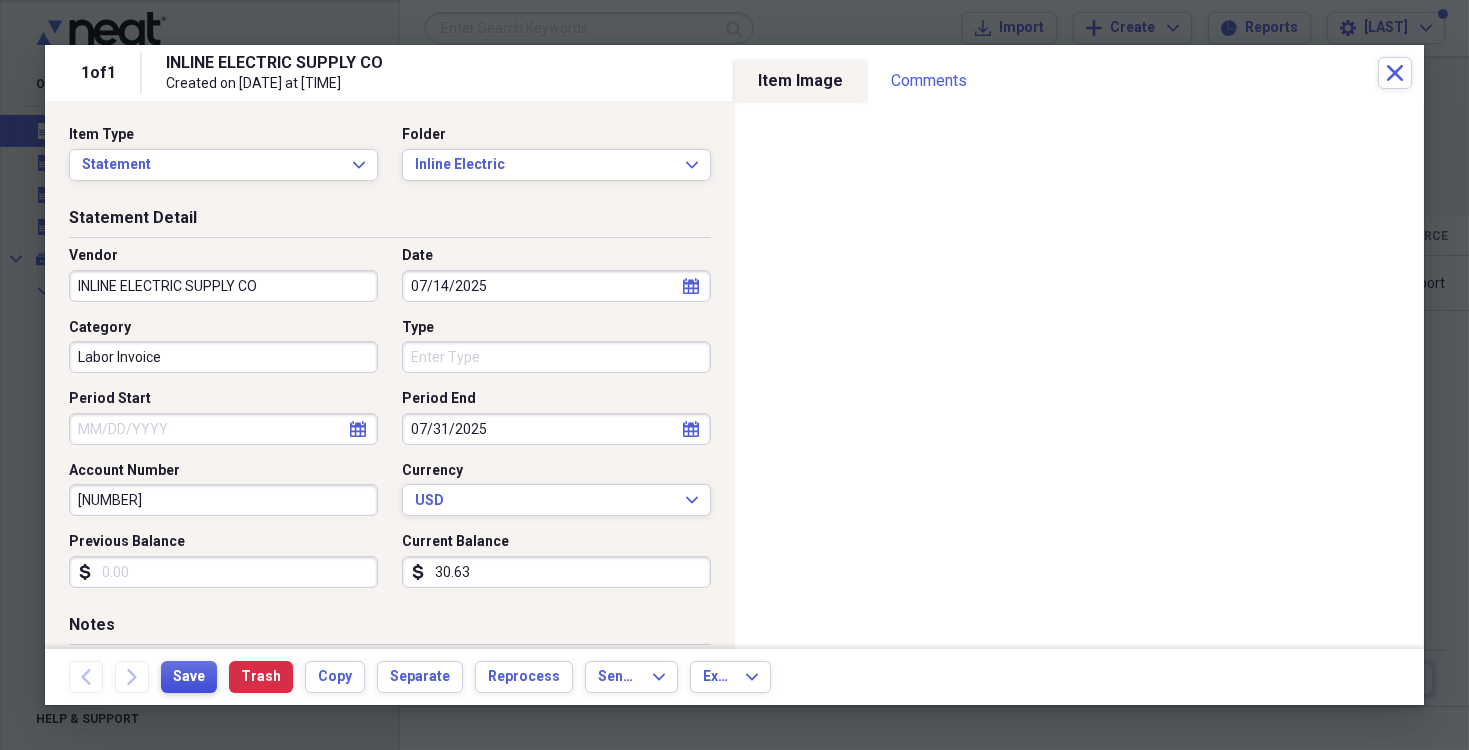 click on "Save" at bounding box center [189, 677] 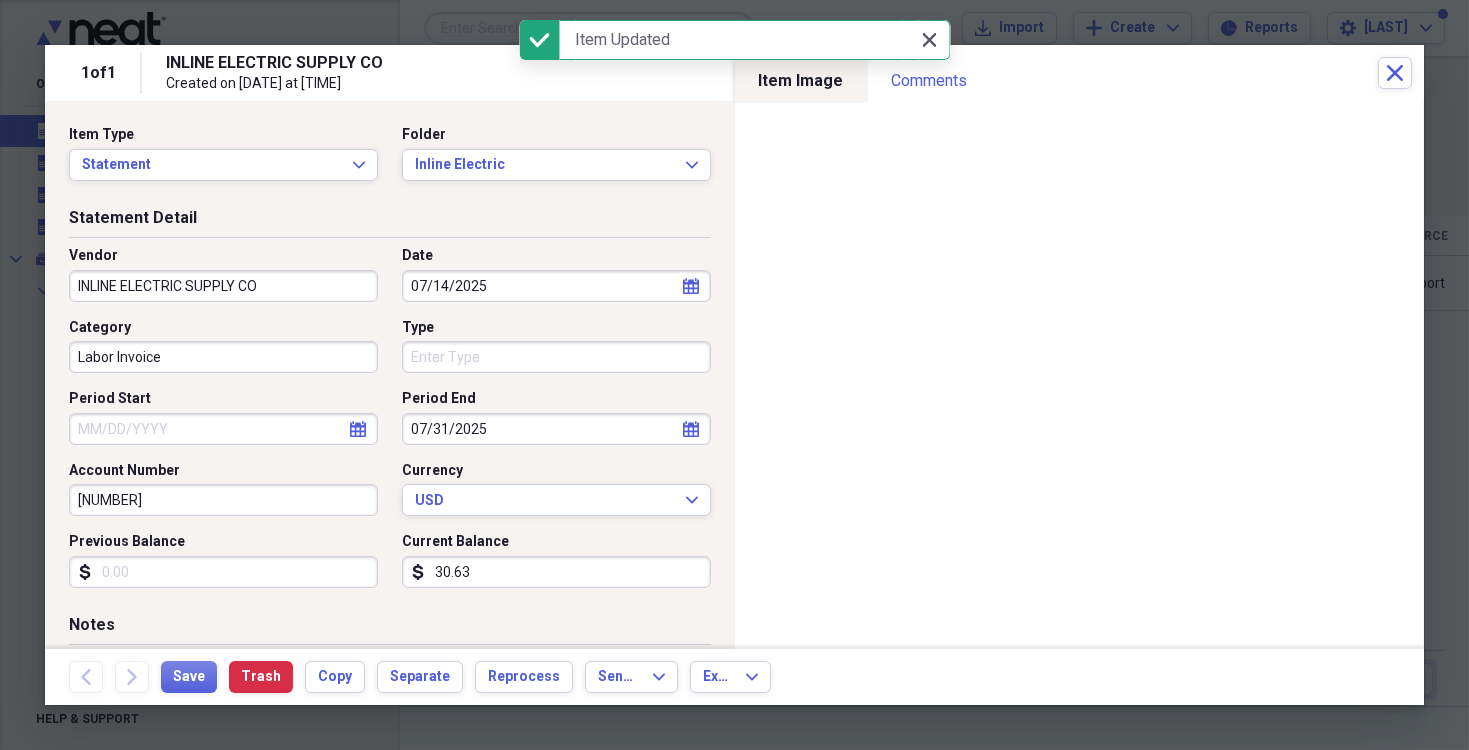 click on "Close Close" at bounding box center [930, 40] 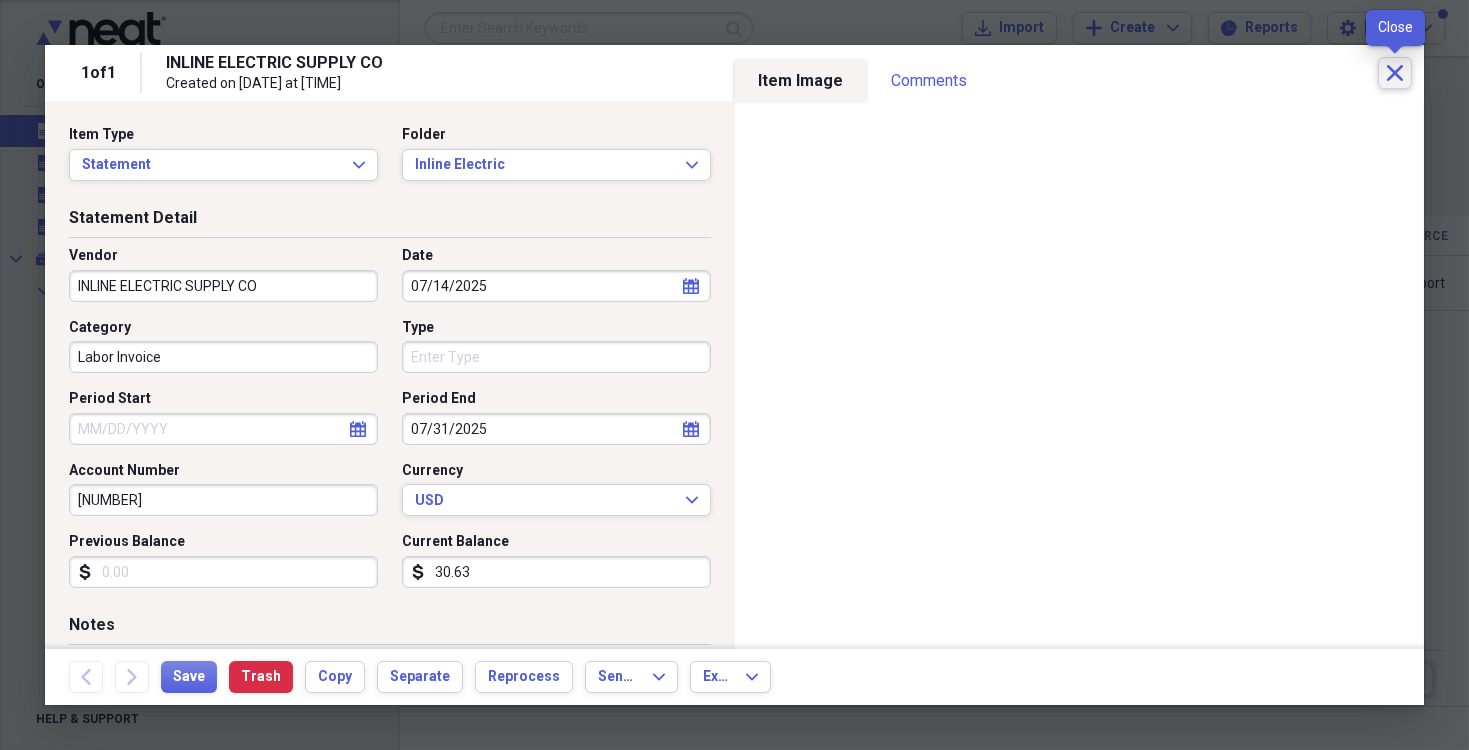 click on "Close" at bounding box center [1395, 73] 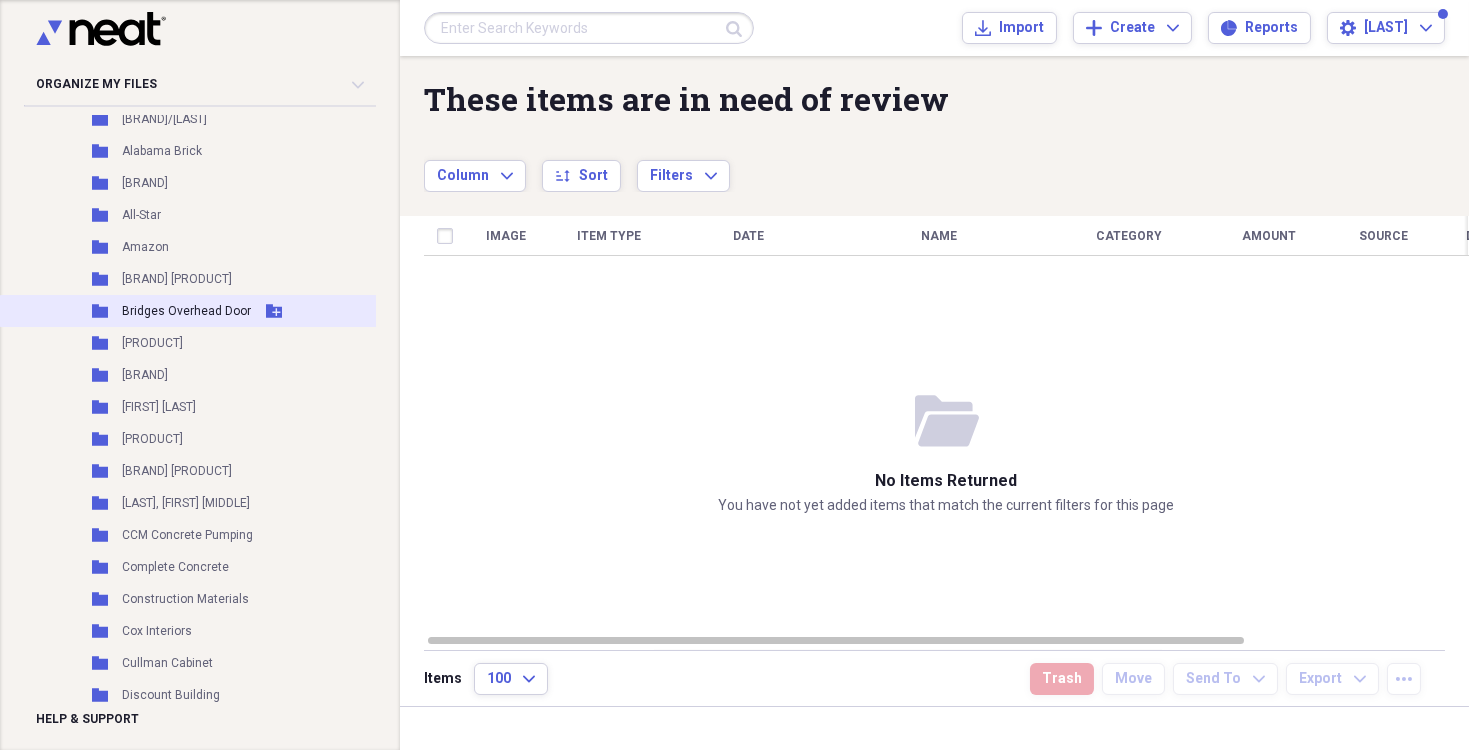 scroll, scrollTop: 0, scrollLeft: 0, axis: both 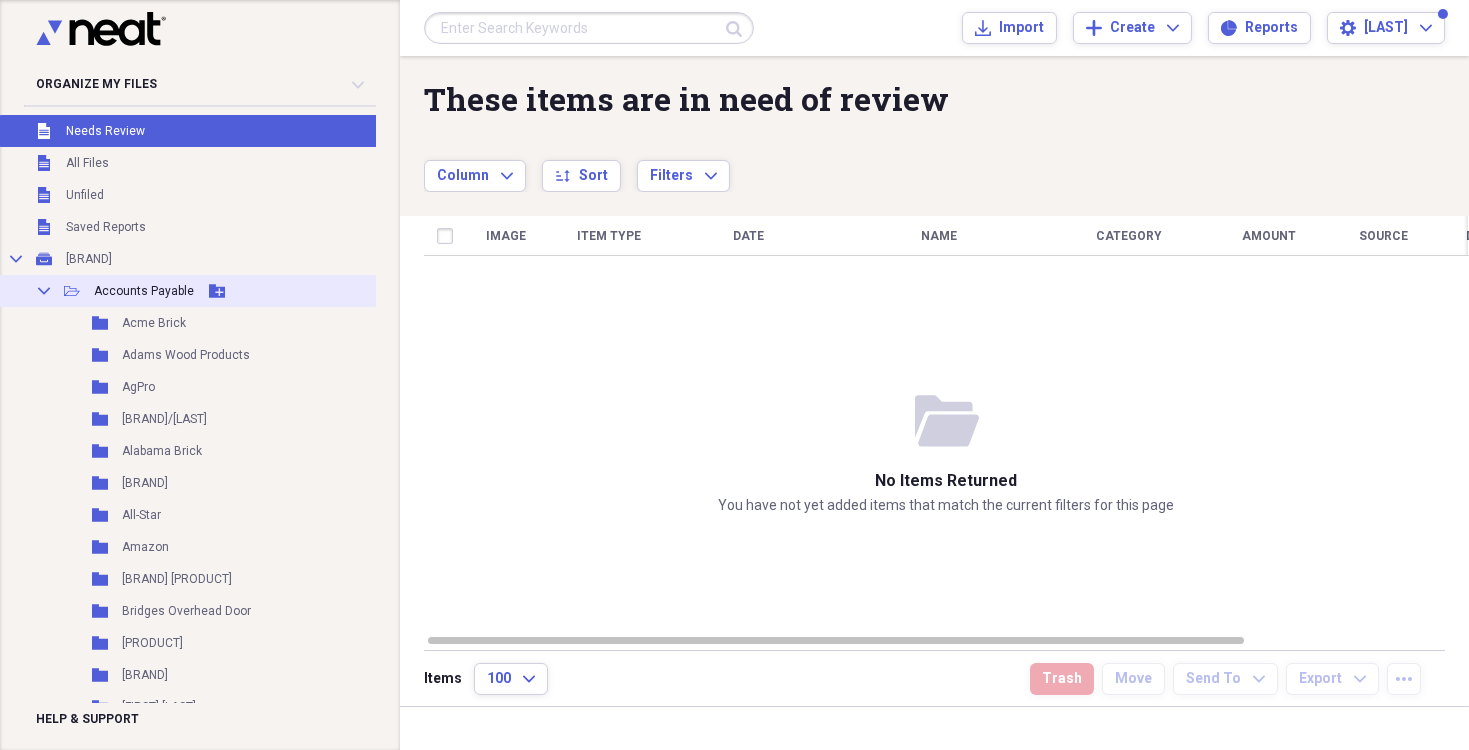 click 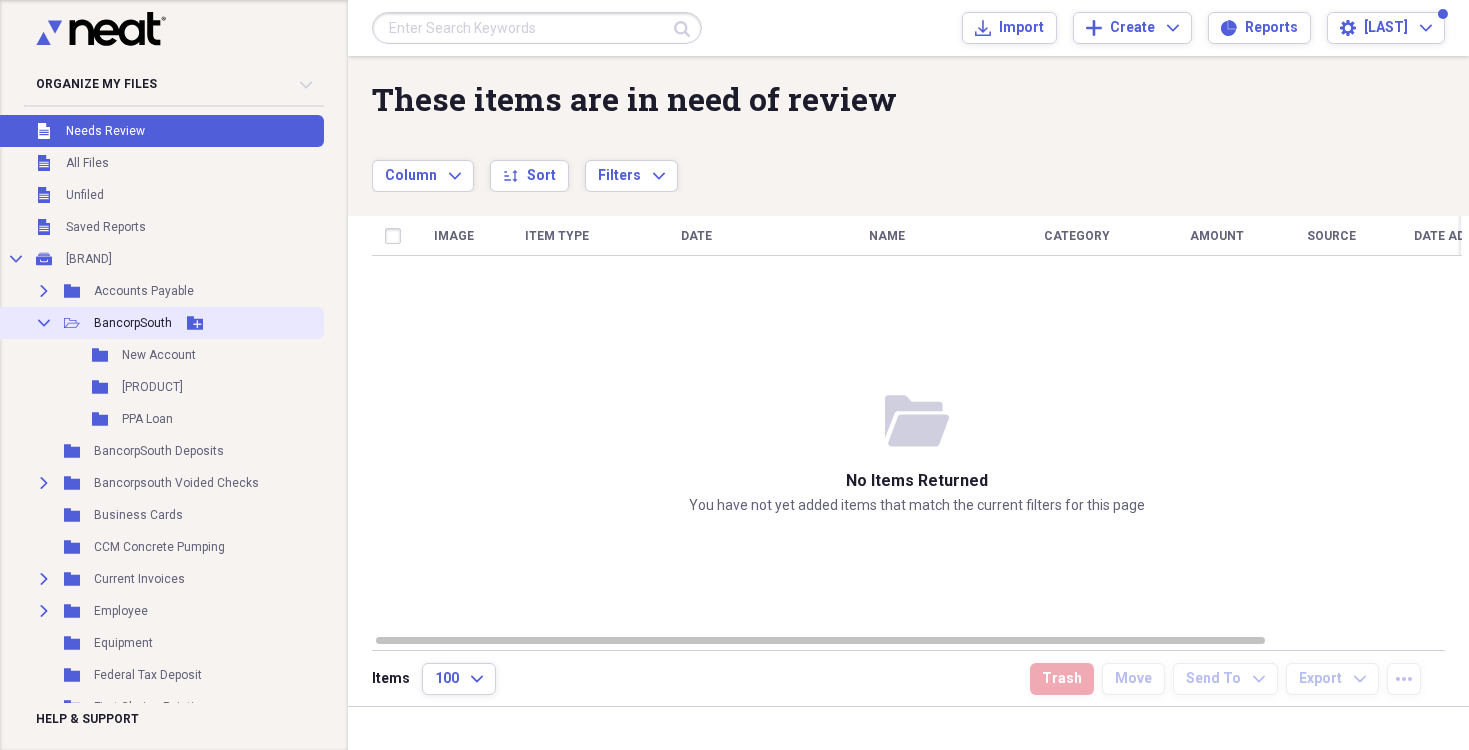 click 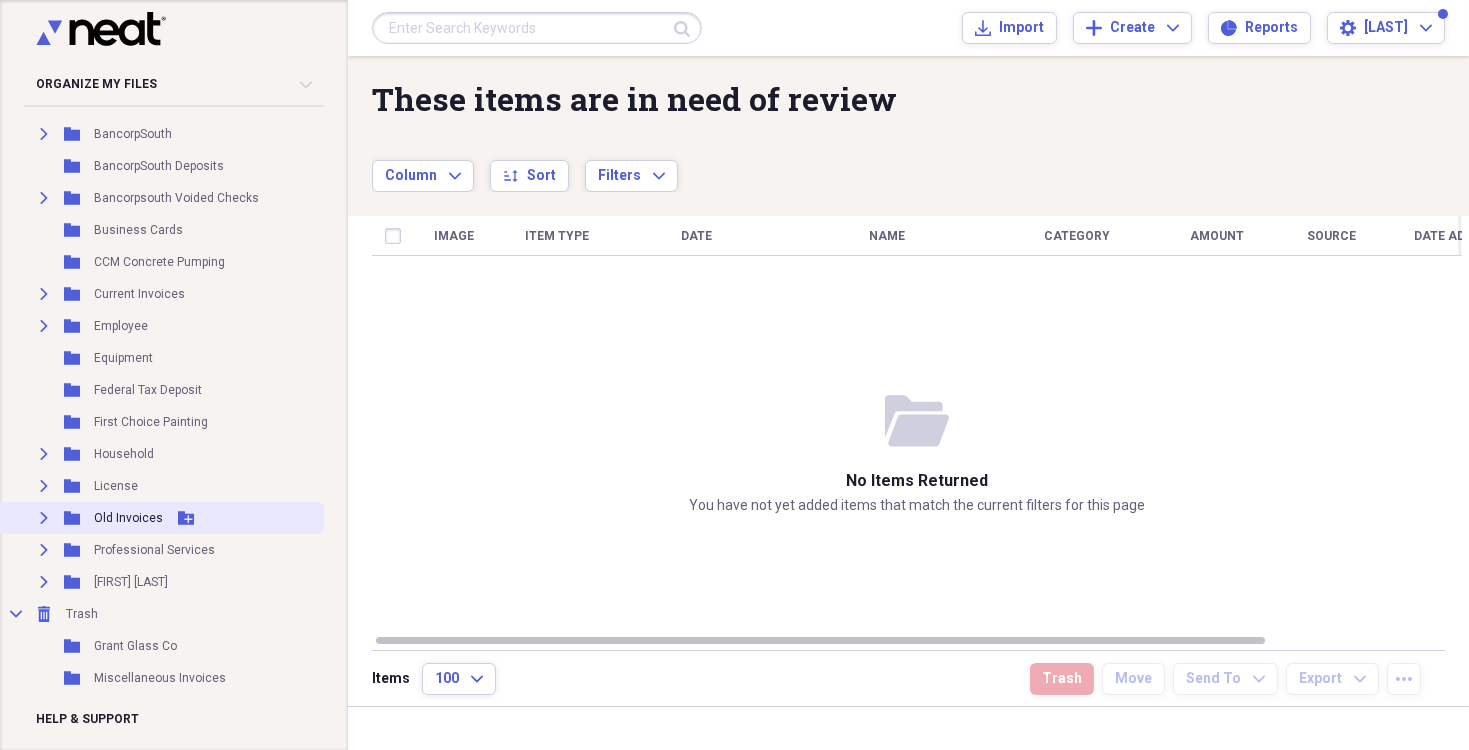 scroll, scrollTop: 210, scrollLeft: 0, axis: vertical 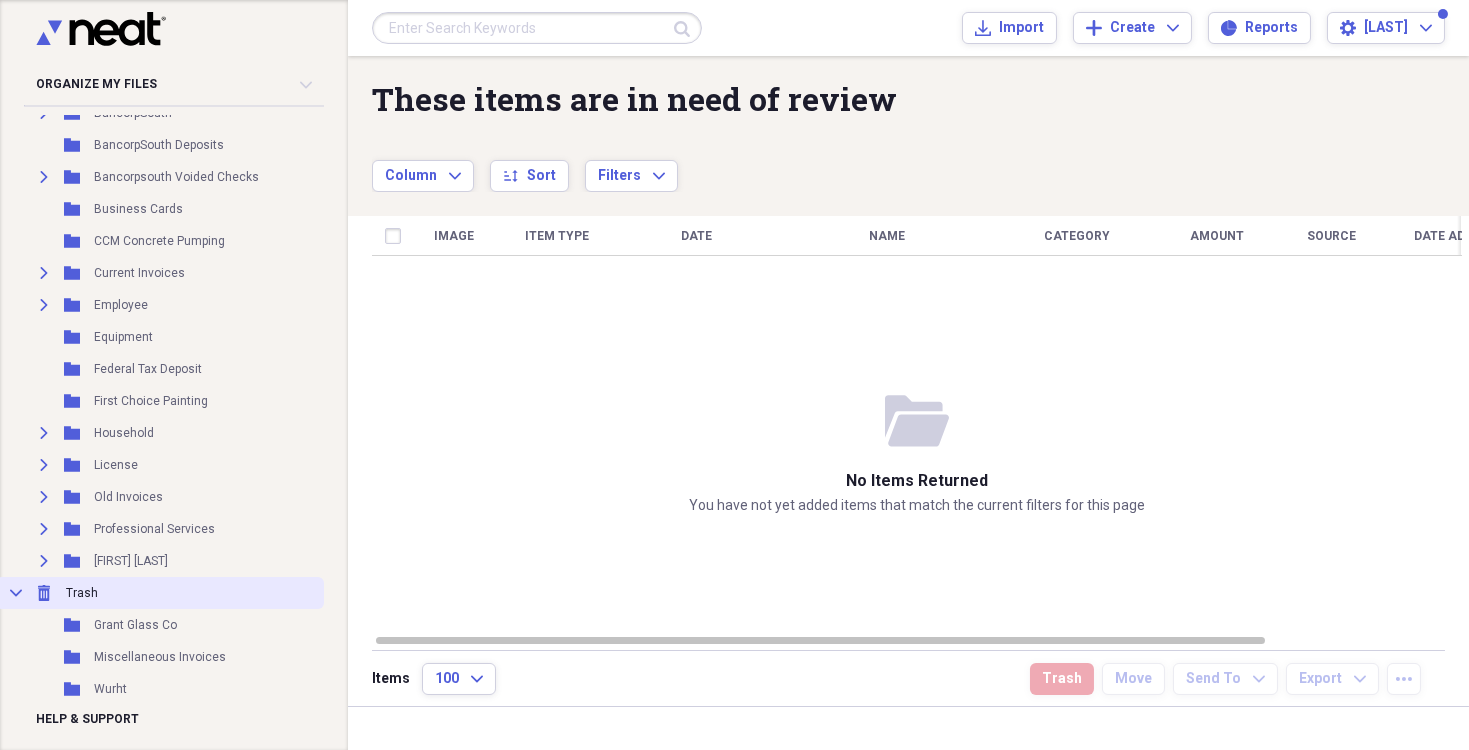 click on "Collapse" 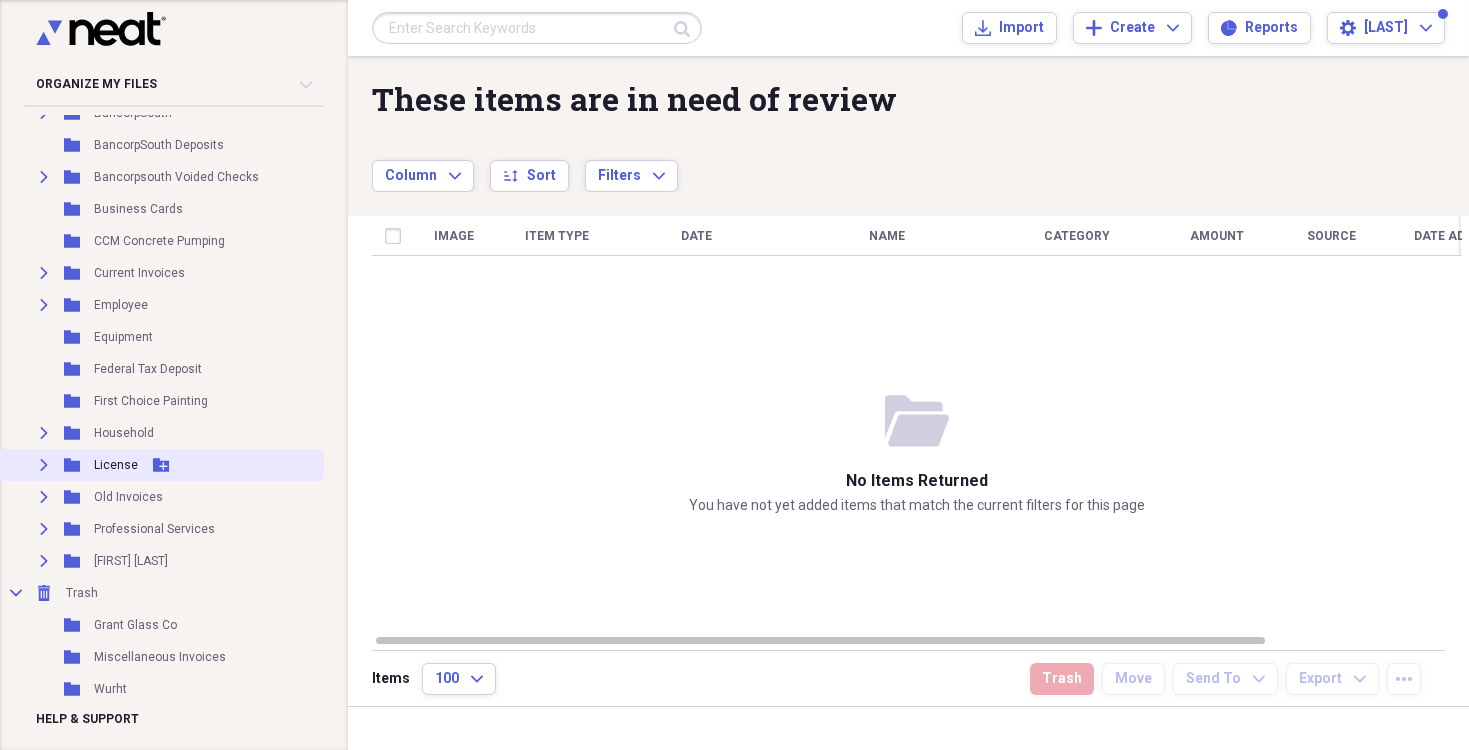 scroll, scrollTop: 114, scrollLeft: 0, axis: vertical 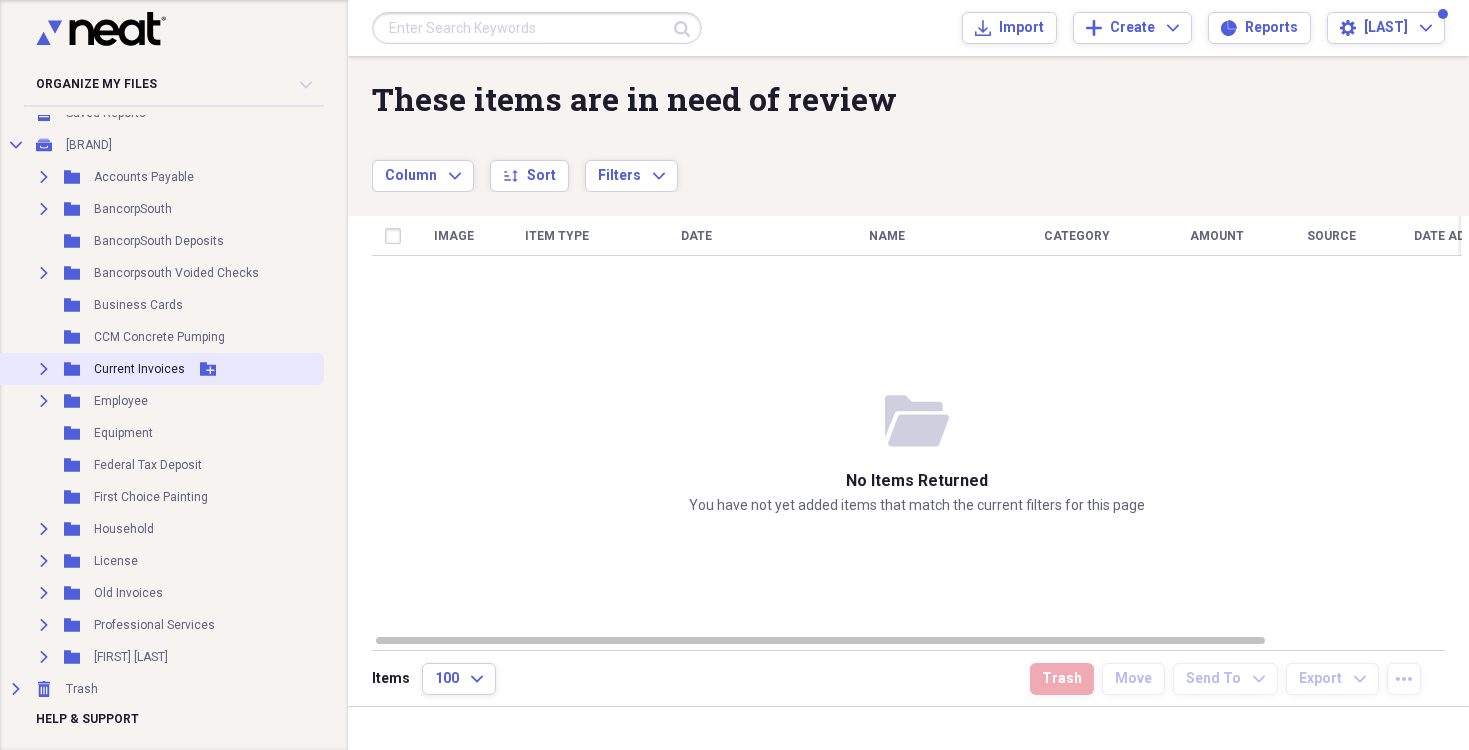 click on "Expand" 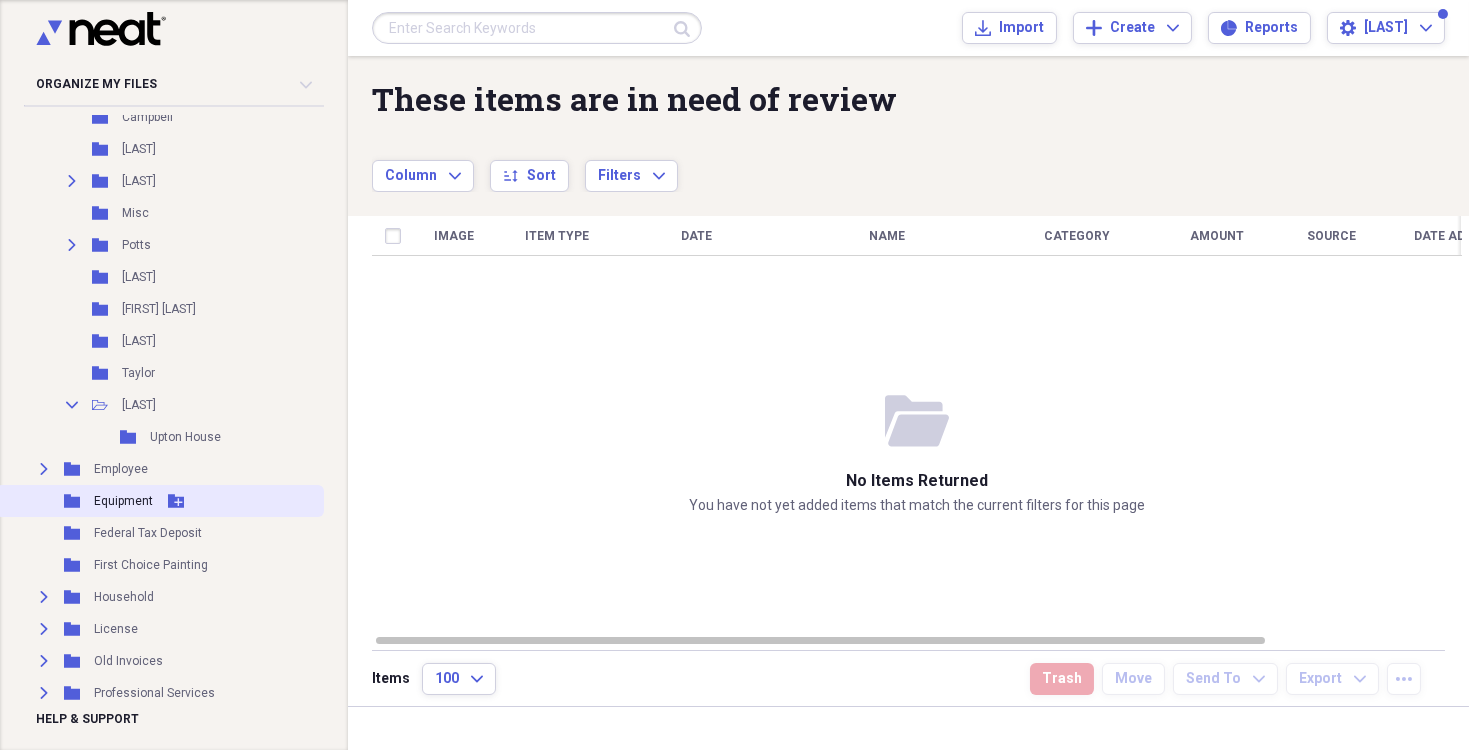 scroll, scrollTop: 530, scrollLeft: 0, axis: vertical 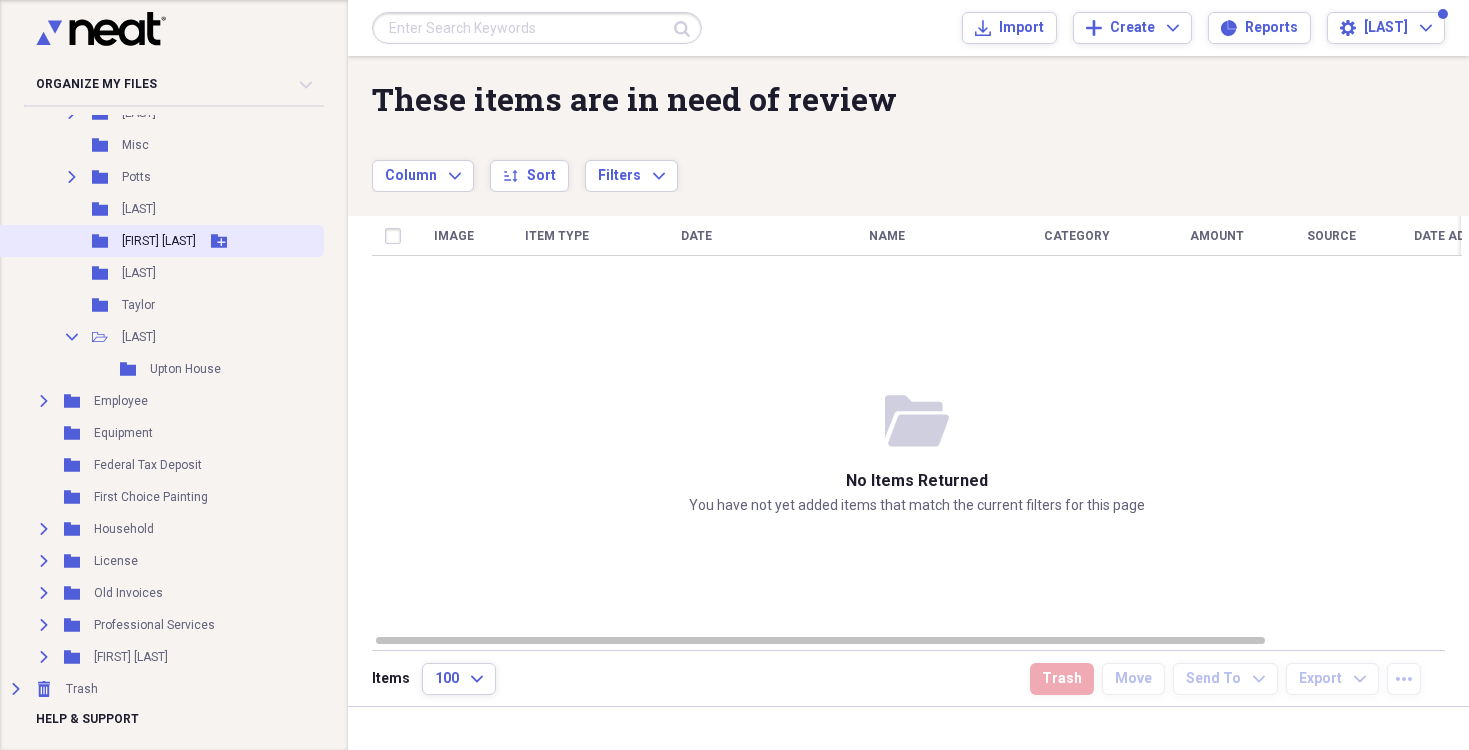 click on "[FIRST] [LAST]" at bounding box center (159, 241) 